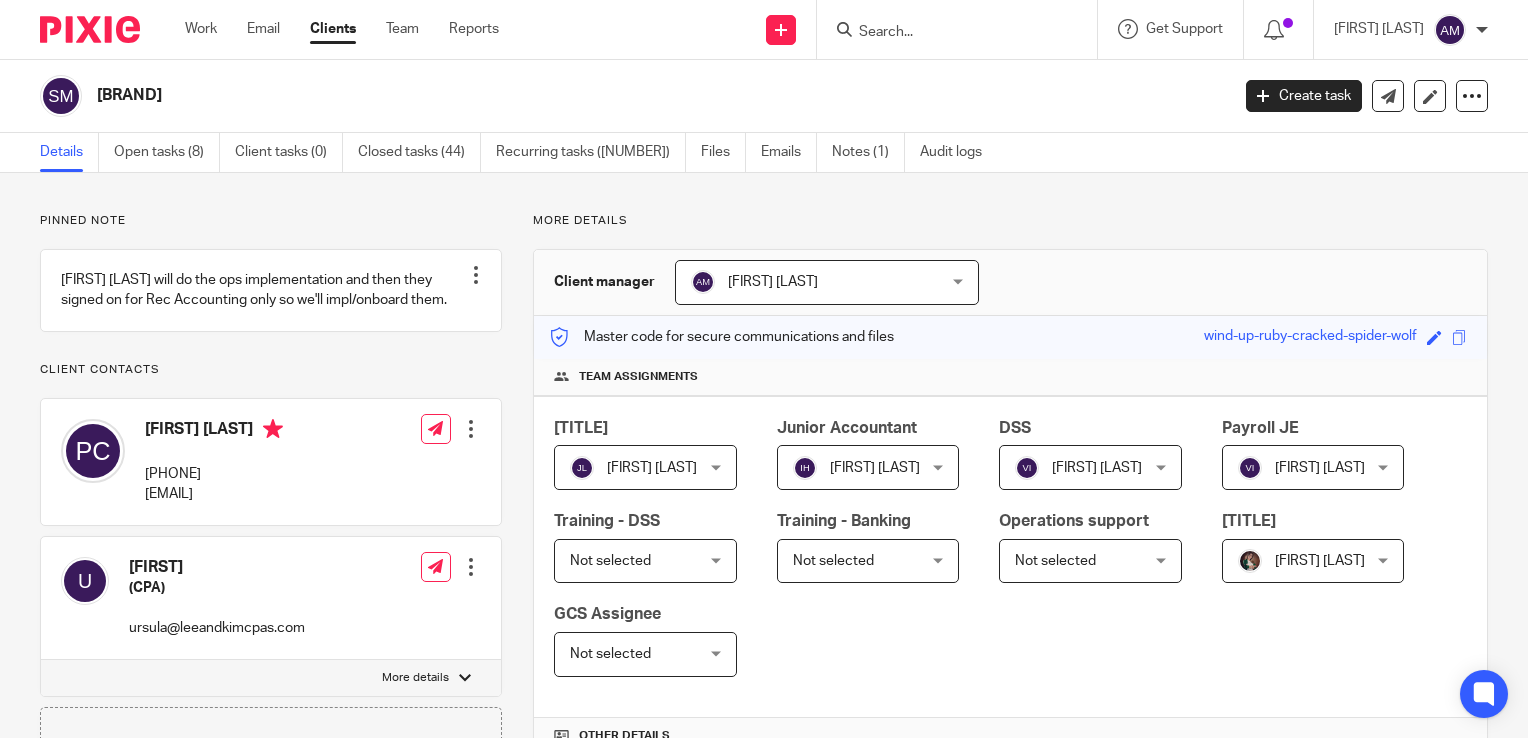 scroll, scrollTop: 0, scrollLeft: 0, axis: both 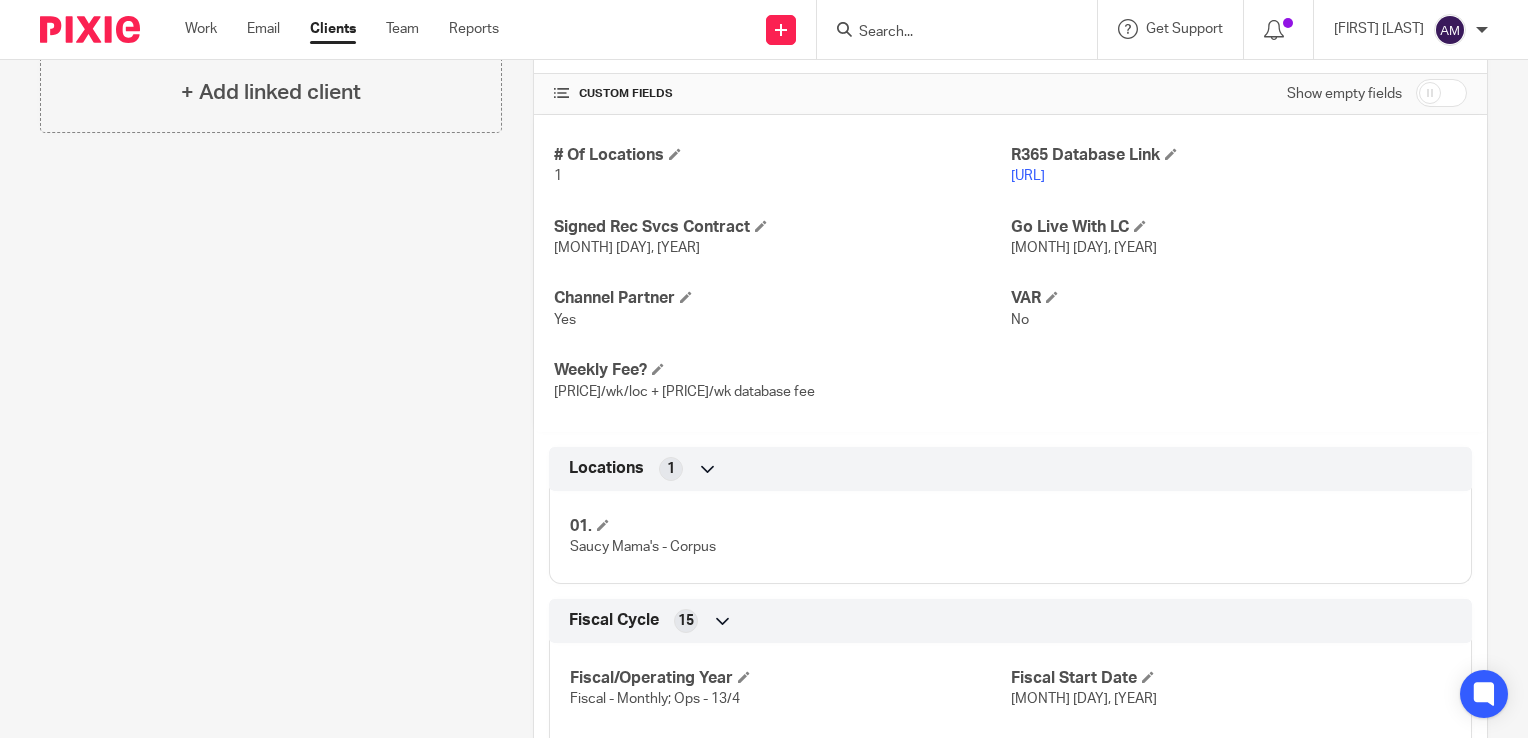 click at bounding box center (947, 33) 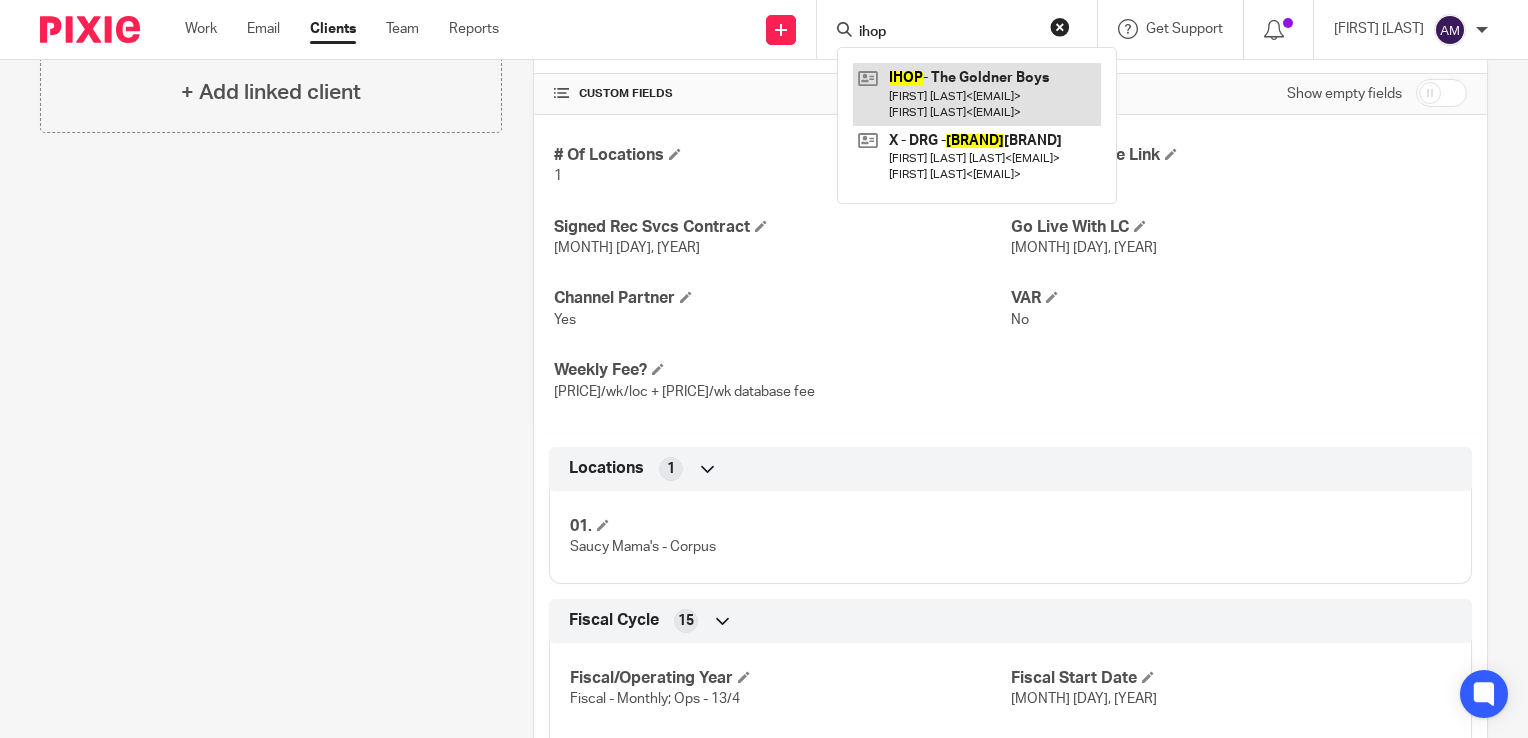 type on "ihop" 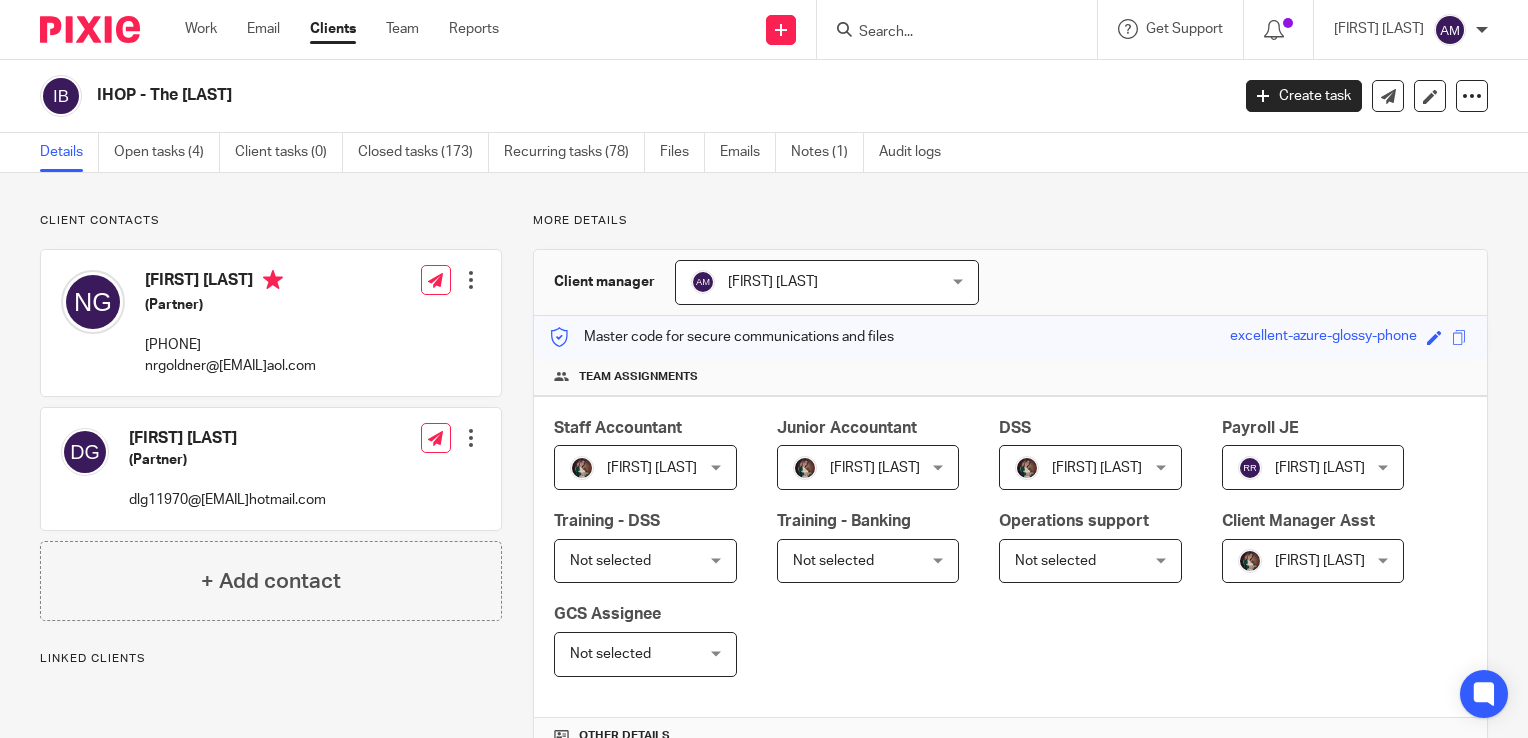 scroll, scrollTop: 0, scrollLeft: 0, axis: both 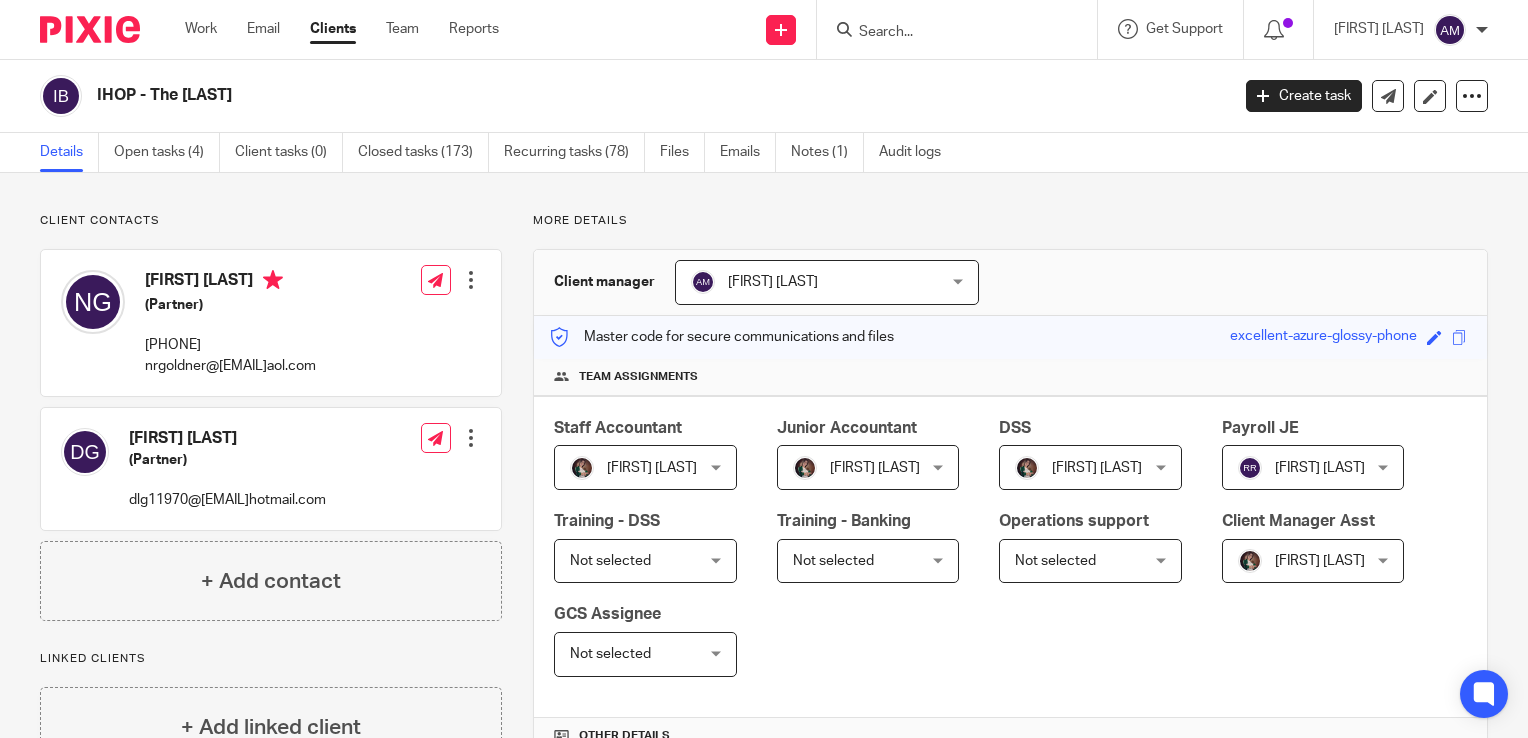 click at bounding box center (947, 33) 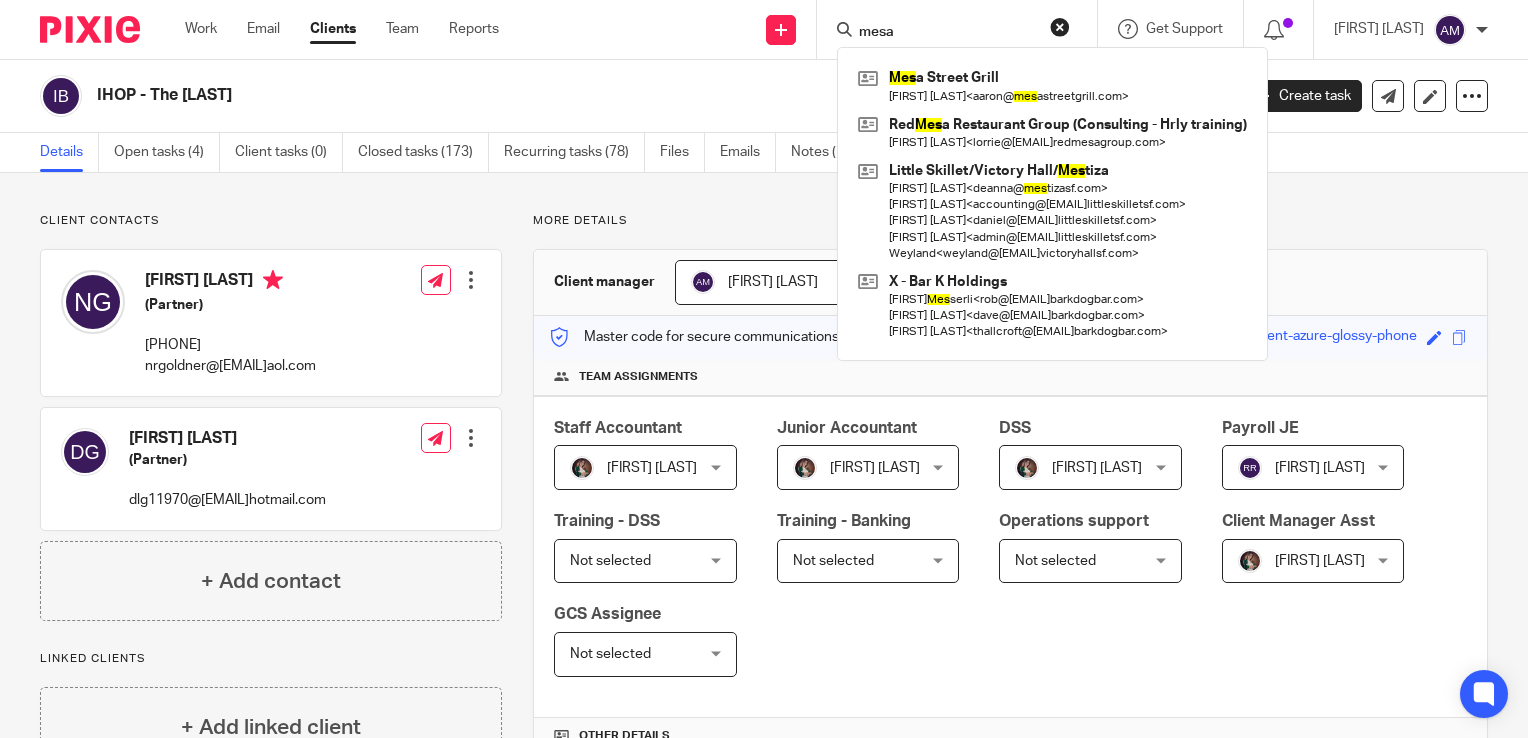 type on "mesa" 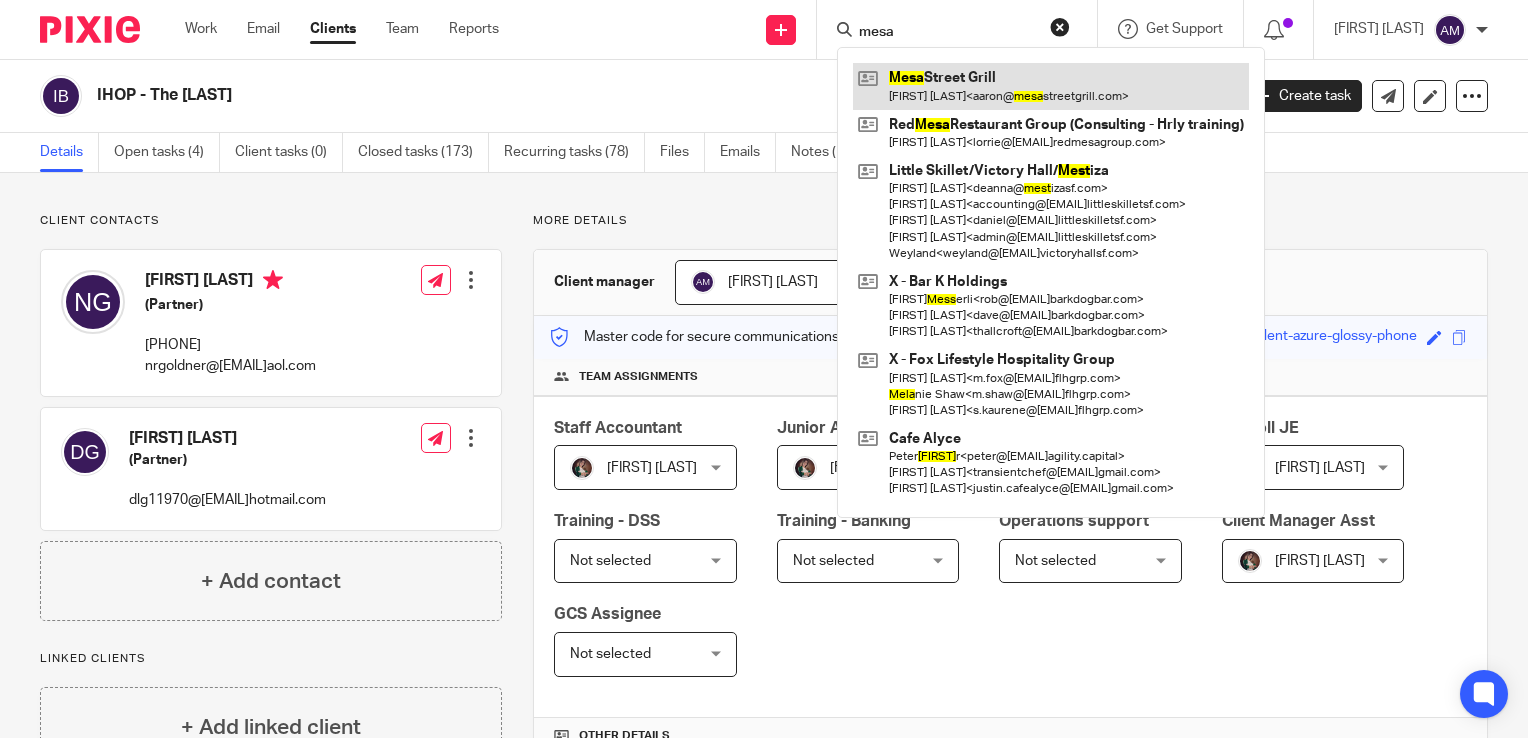 click at bounding box center (1051, 86) 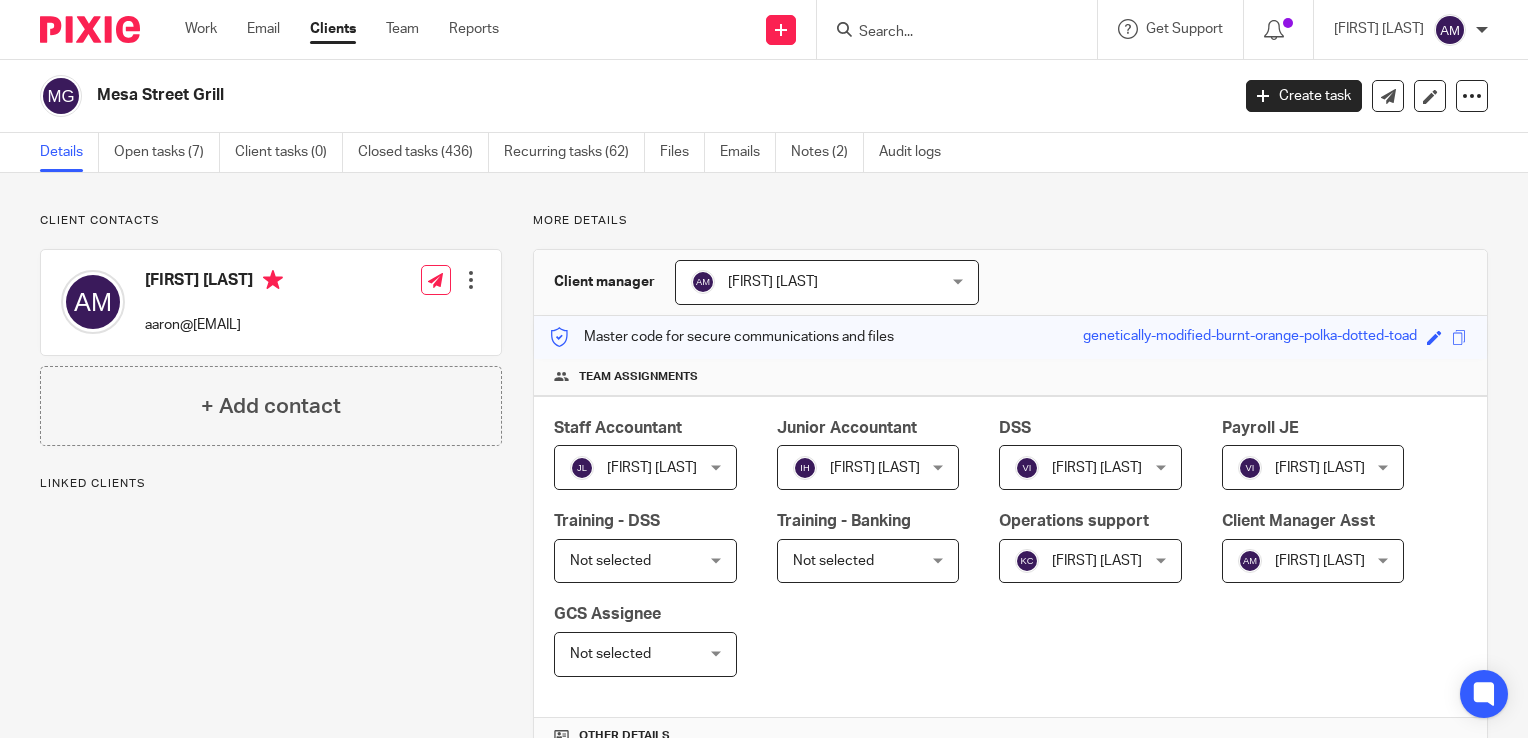 scroll, scrollTop: 0, scrollLeft: 0, axis: both 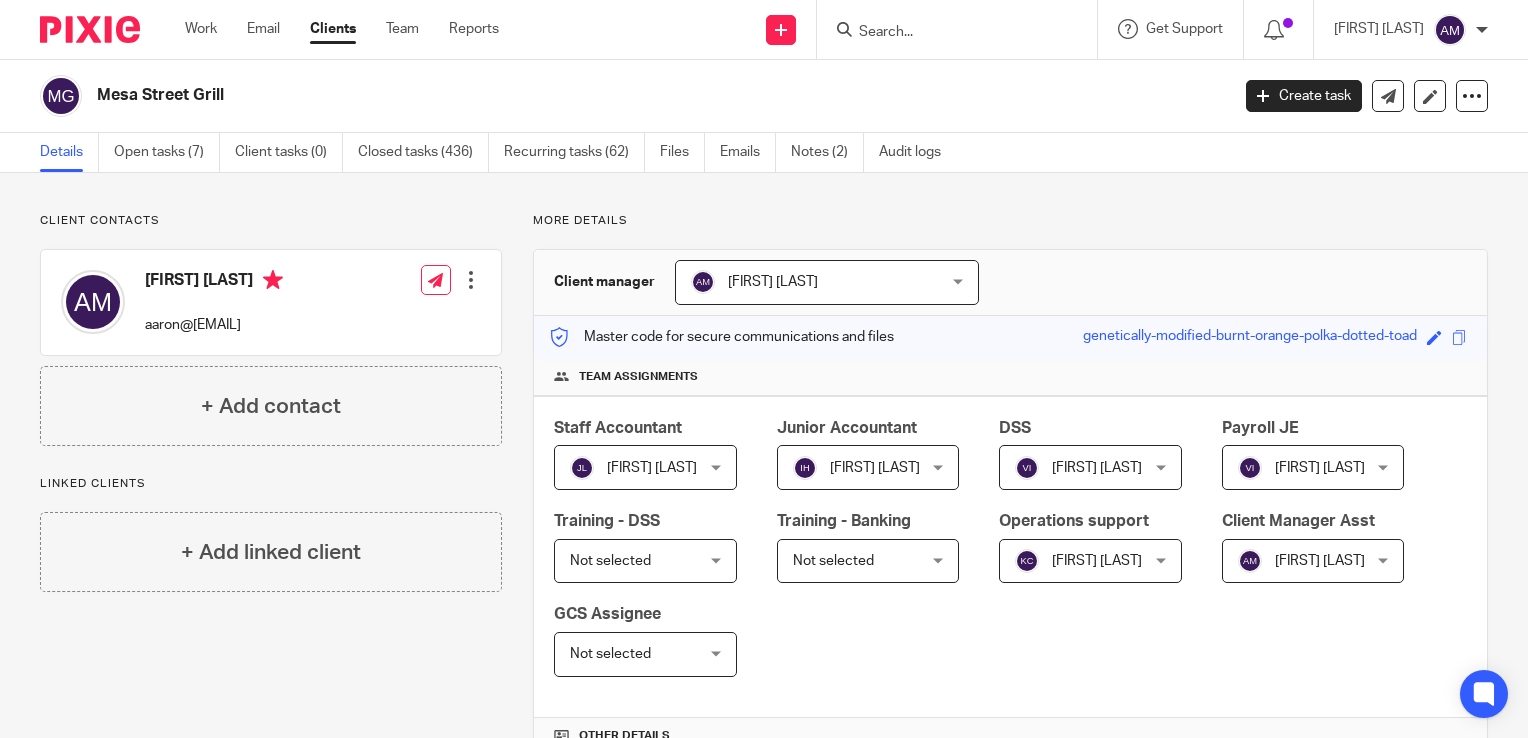 click at bounding box center (947, 33) 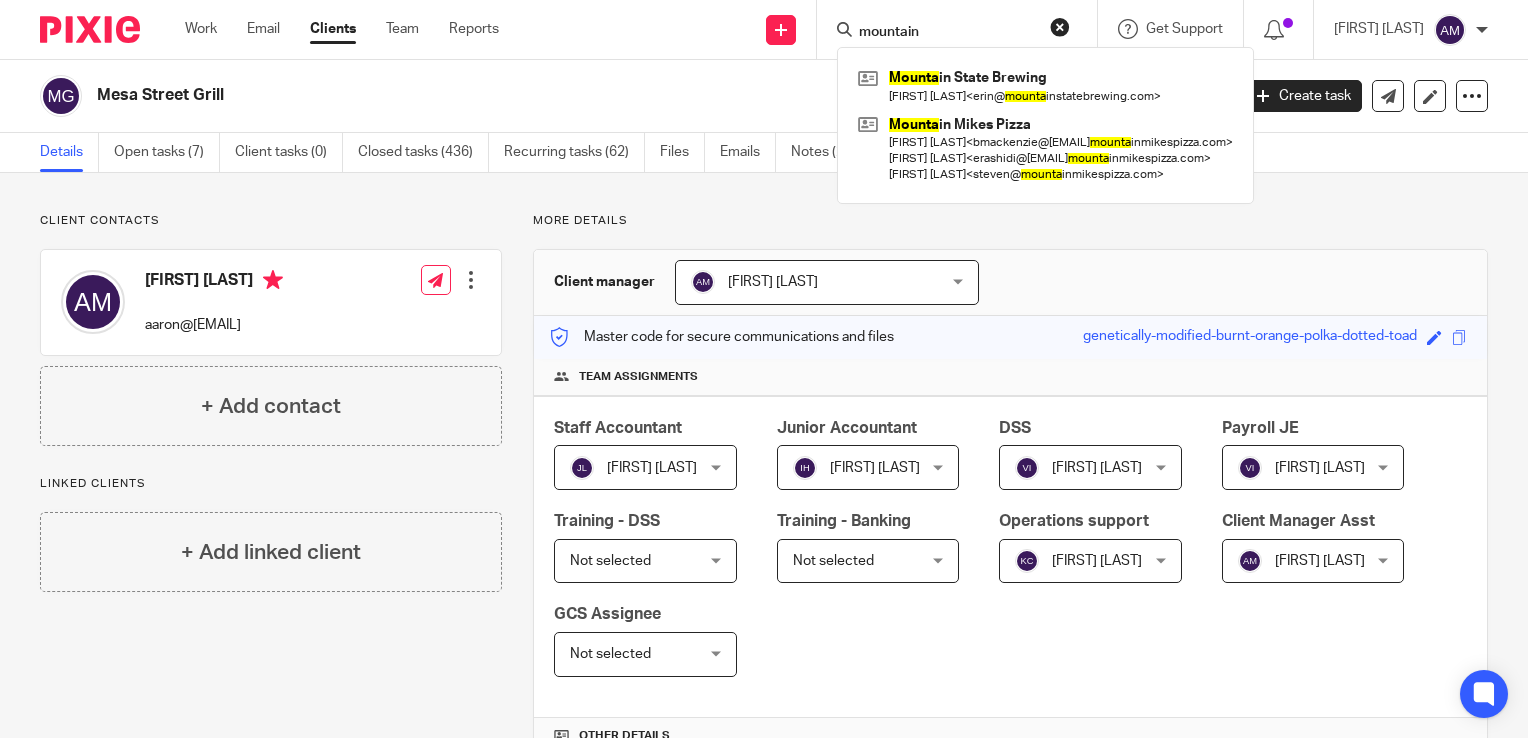 type on "mountain" 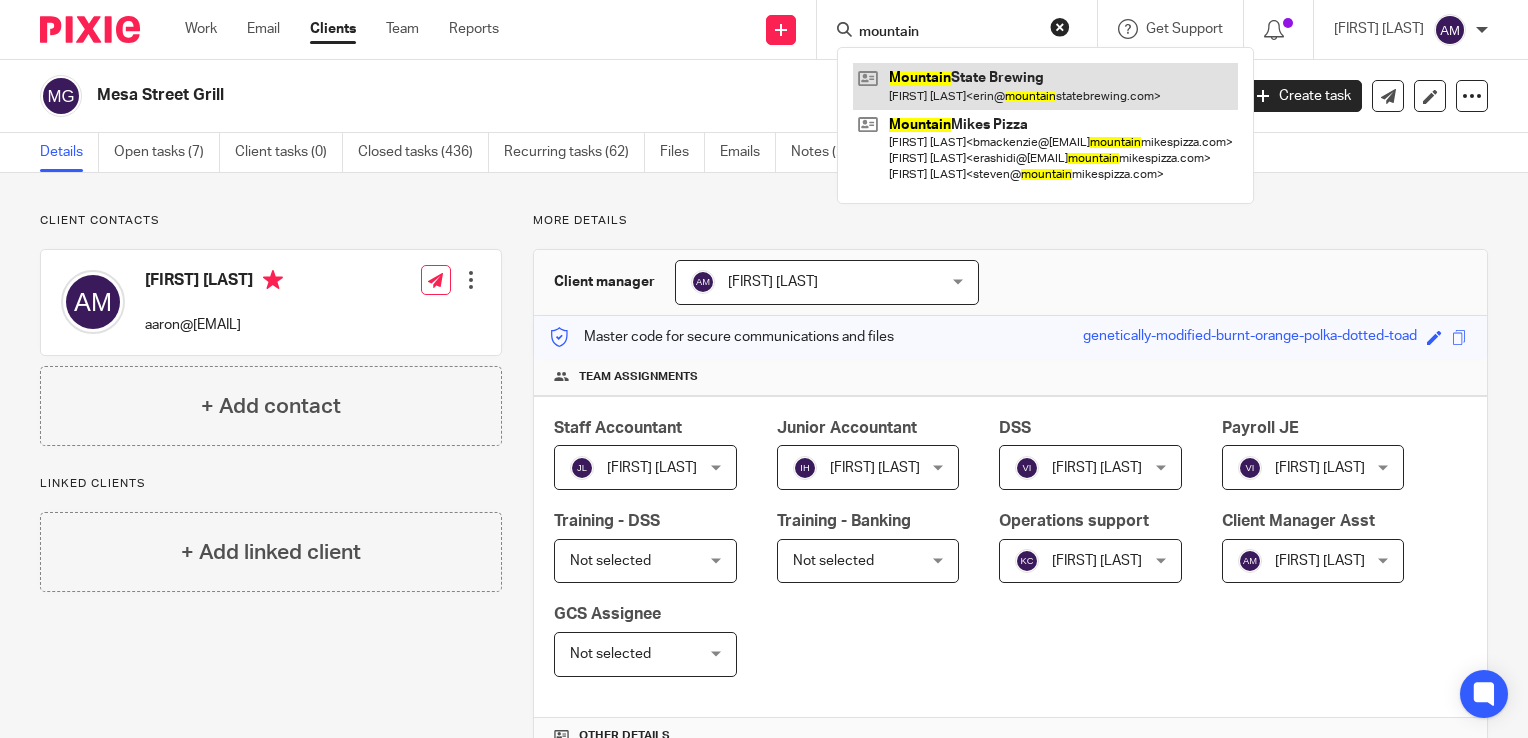 click at bounding box center [1045, 86] 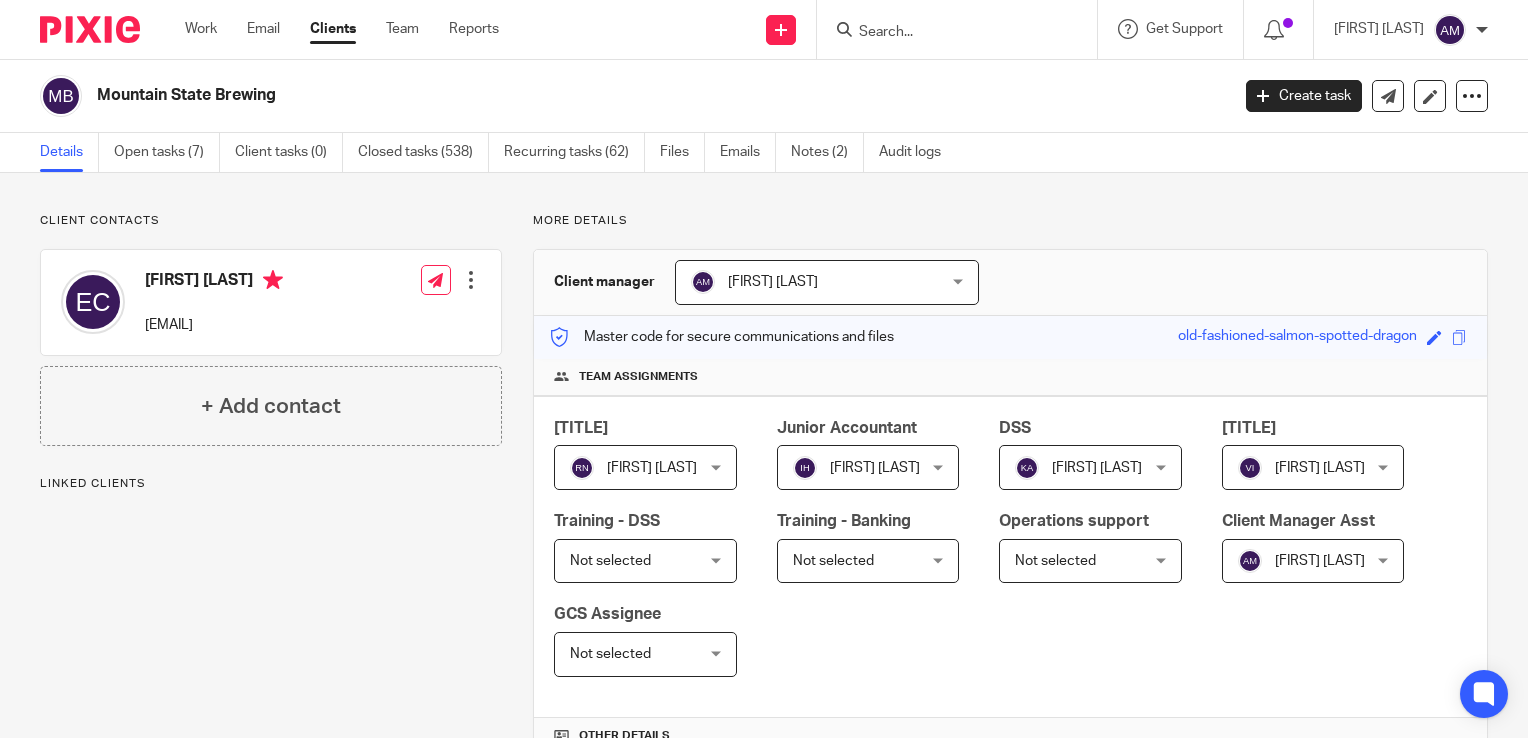scroll, scrollTop: 0, scrollLeft: 0, axis: both 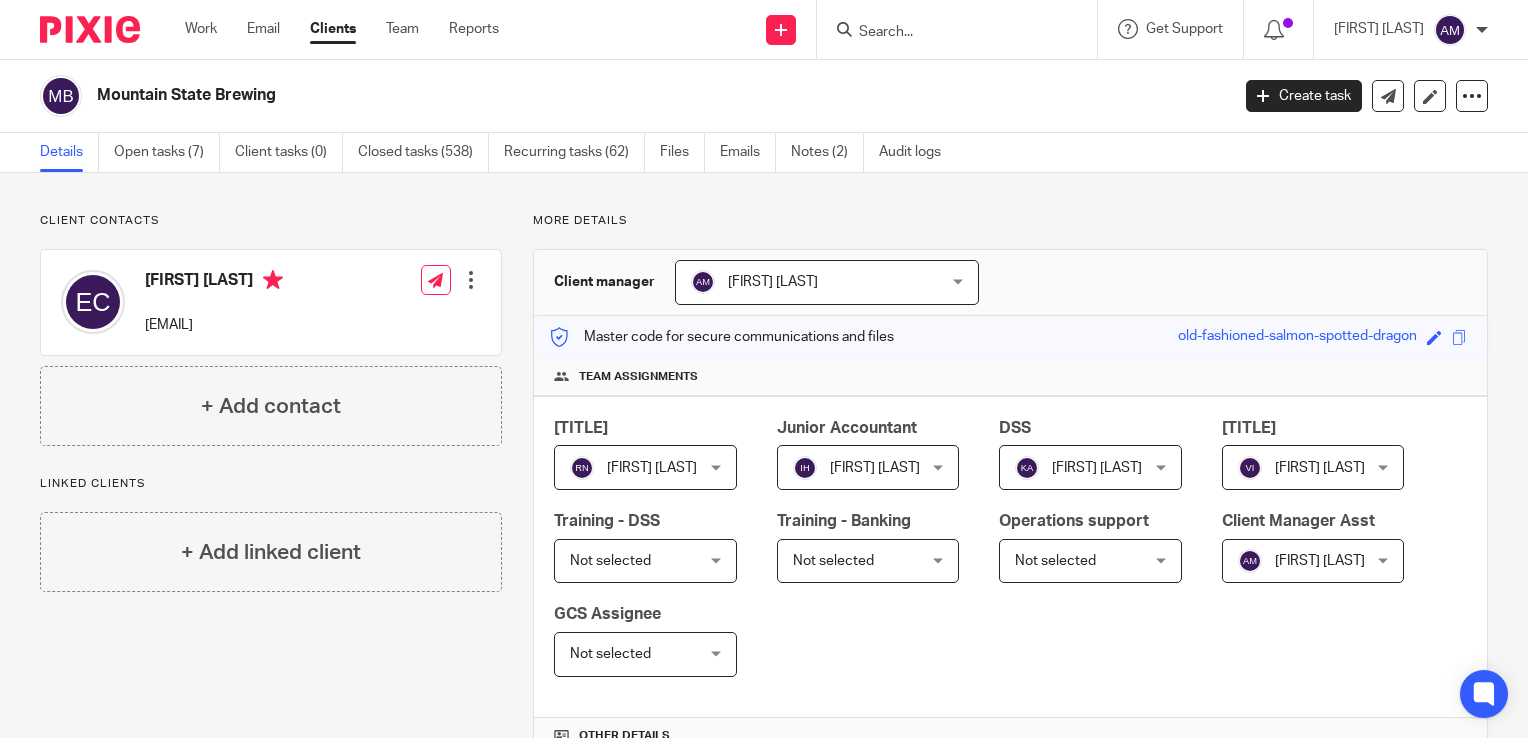 click at bounding box center (947, 33) 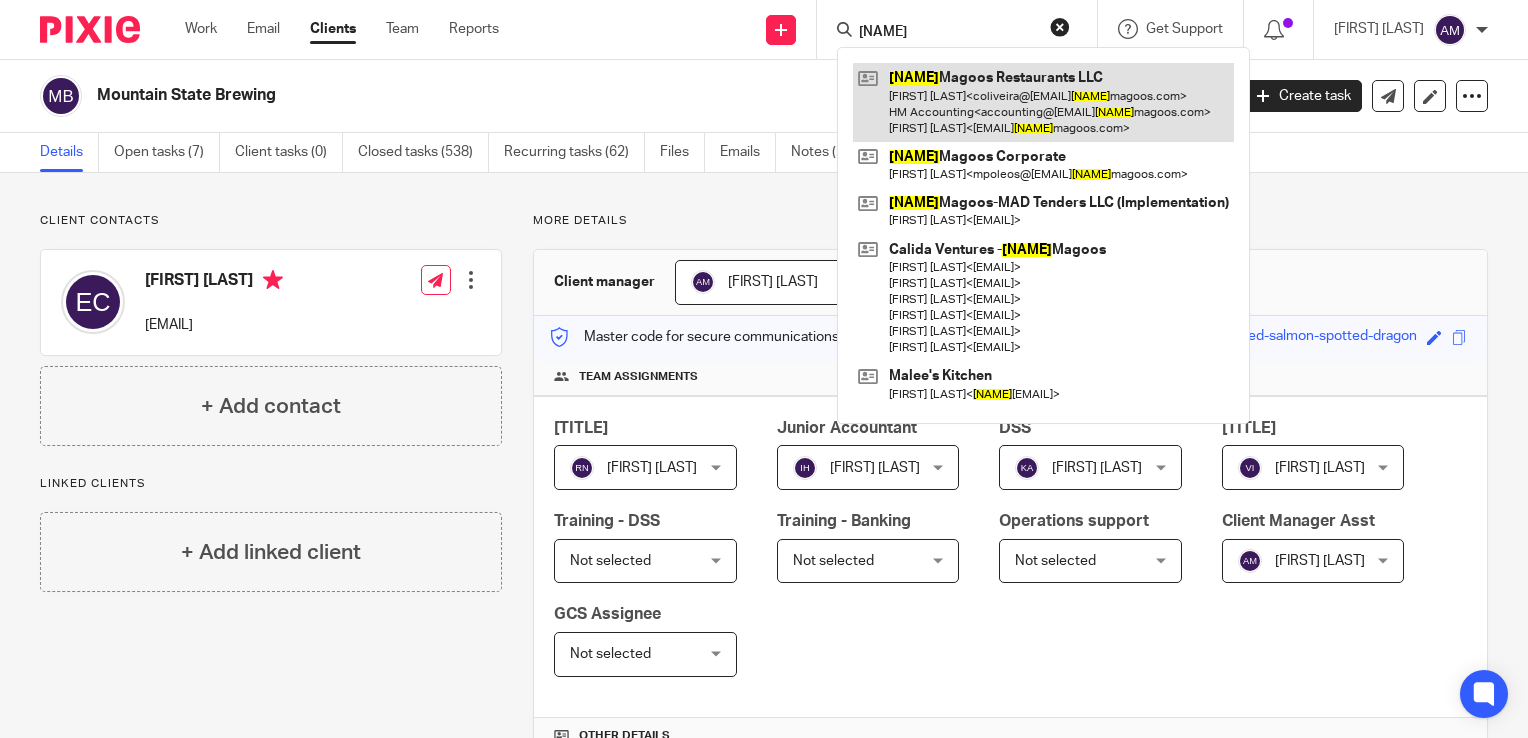 type on "huey" 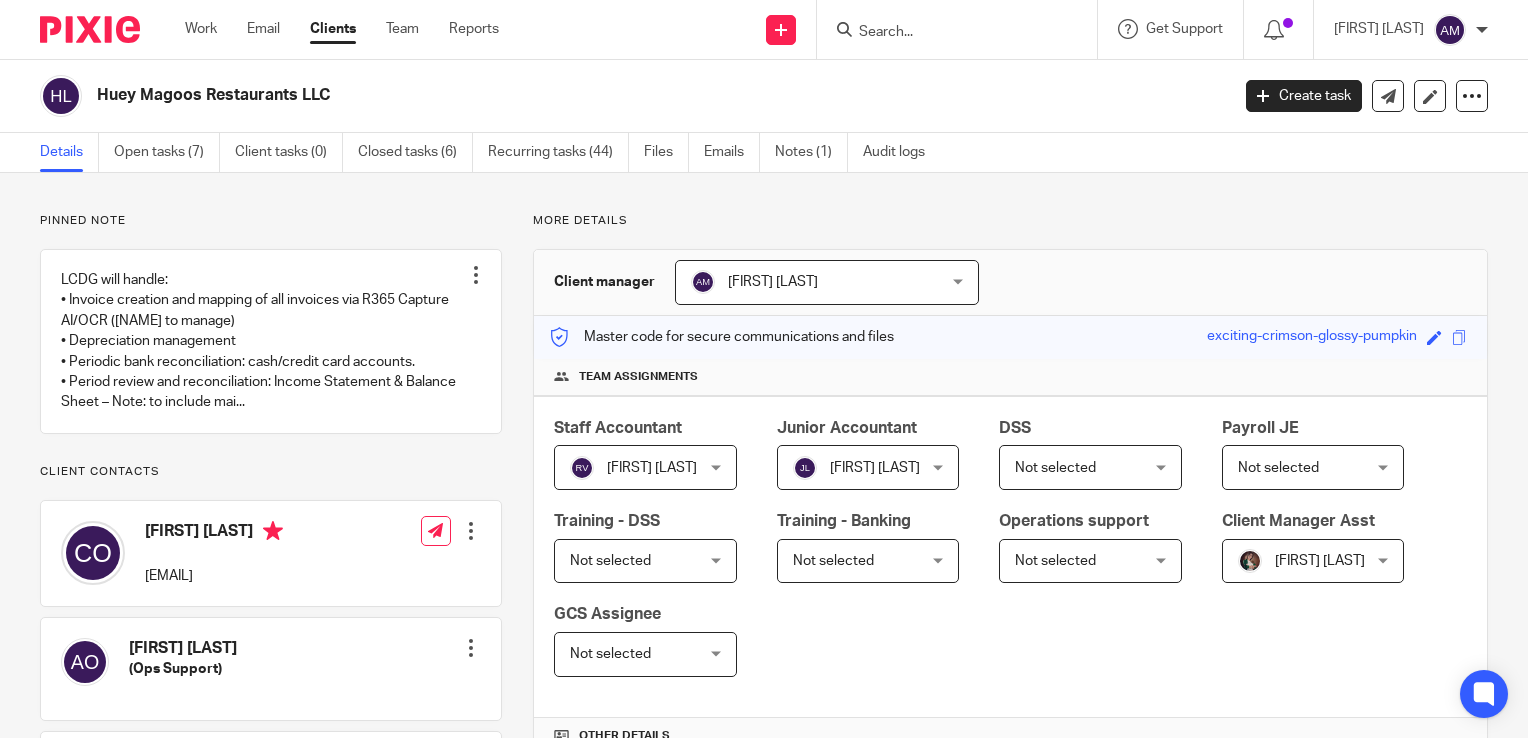 scroll, scrollTop: 0, scrollLeft: 0, axis: both 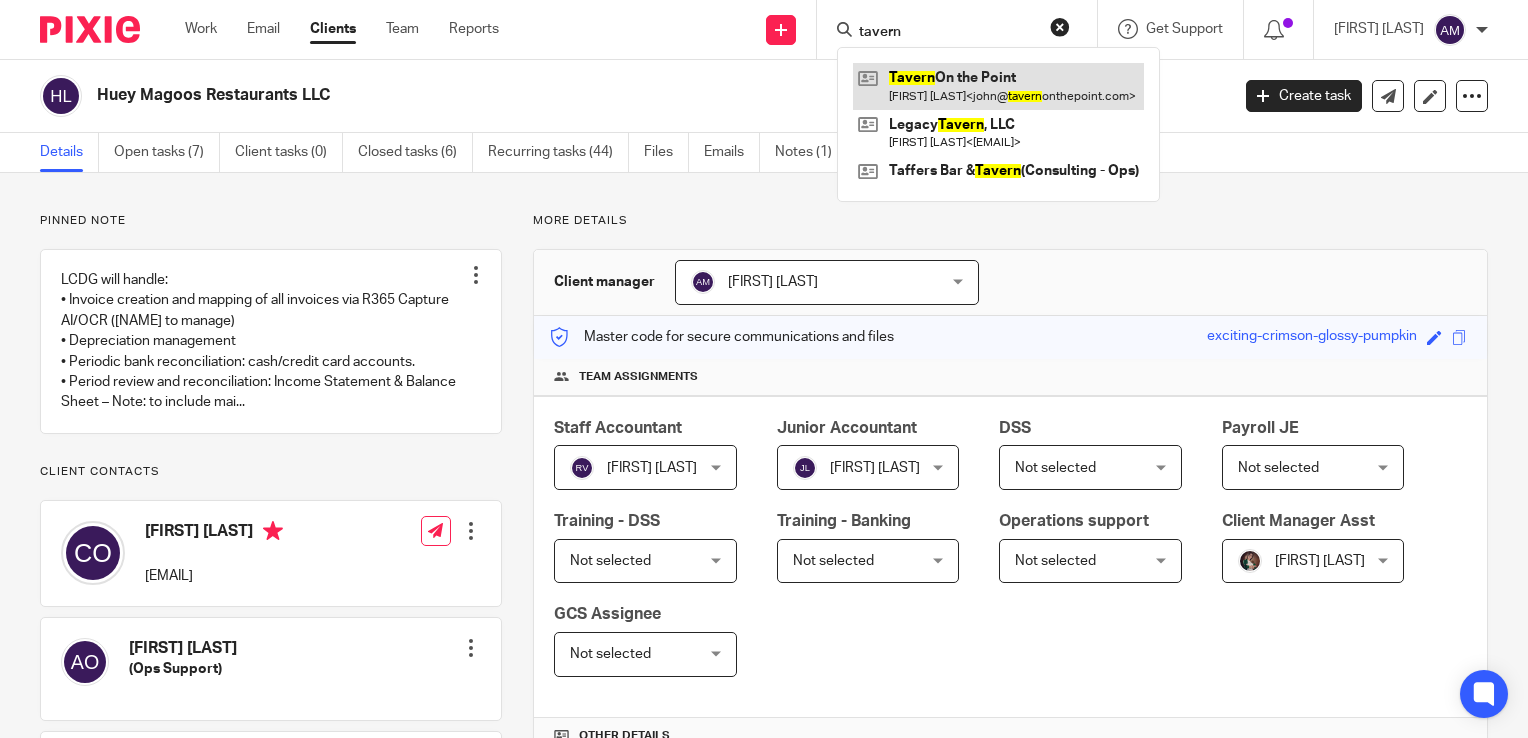 type on "tavern" 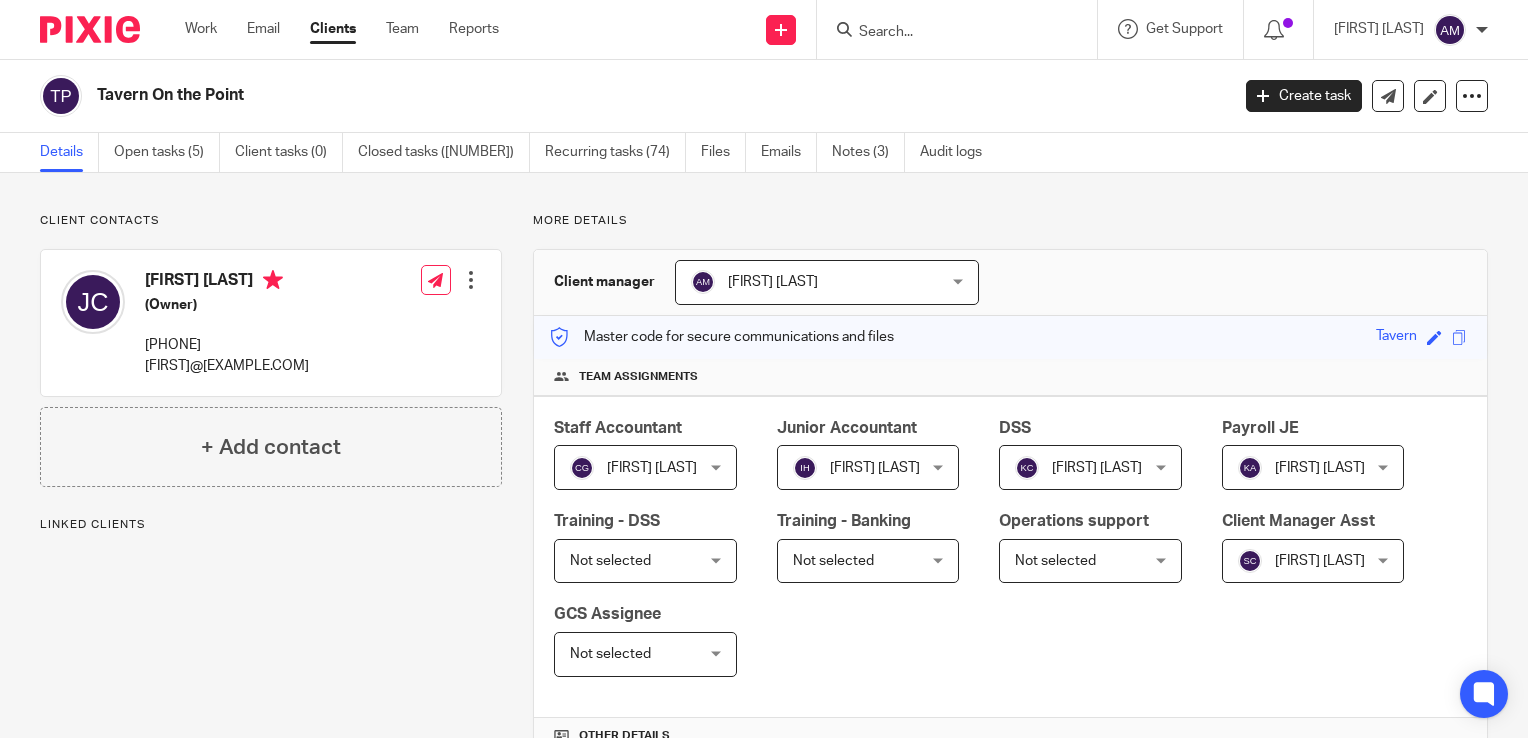 scroll, scrollTop: 0, scrollLeft: 0, axis: both 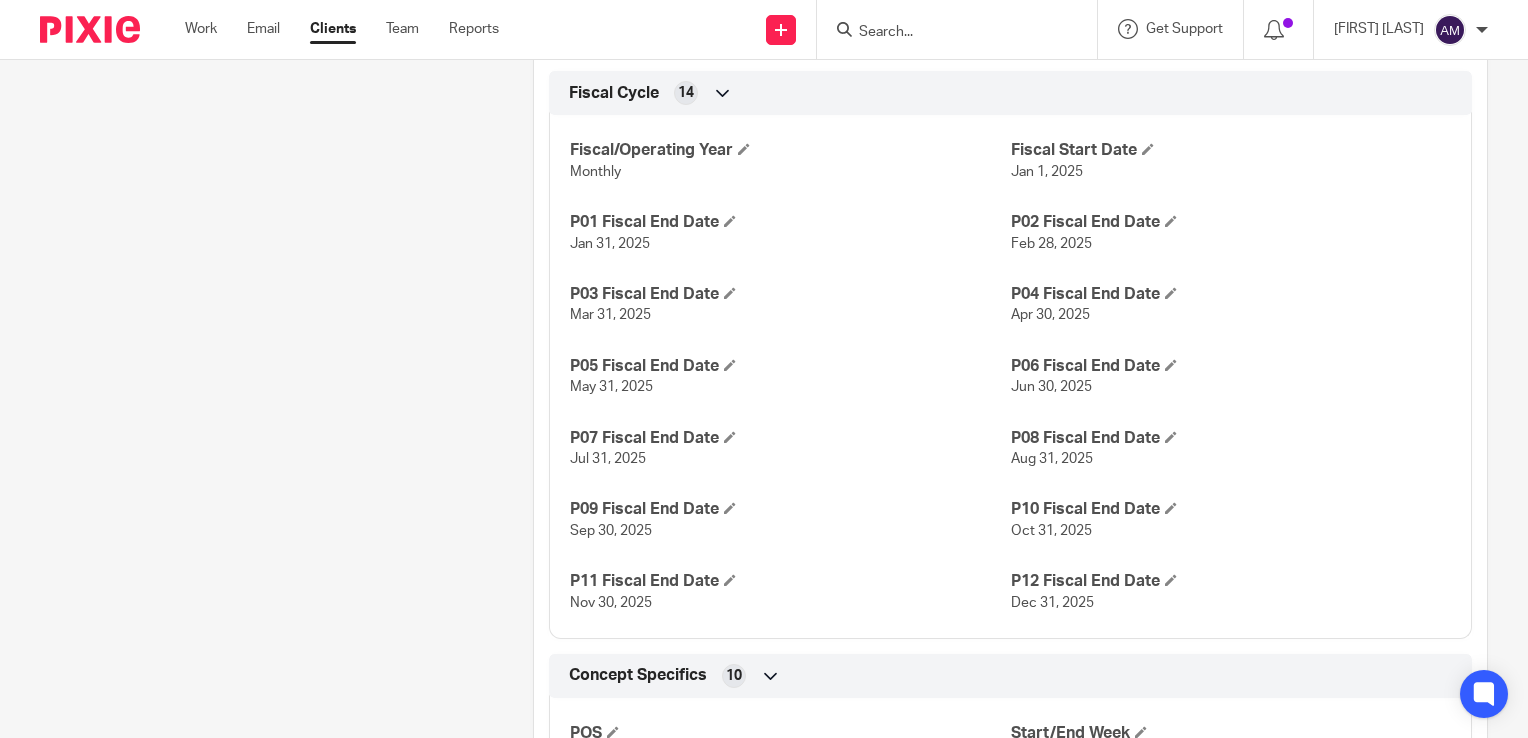 click at bounding box center [947, 33] 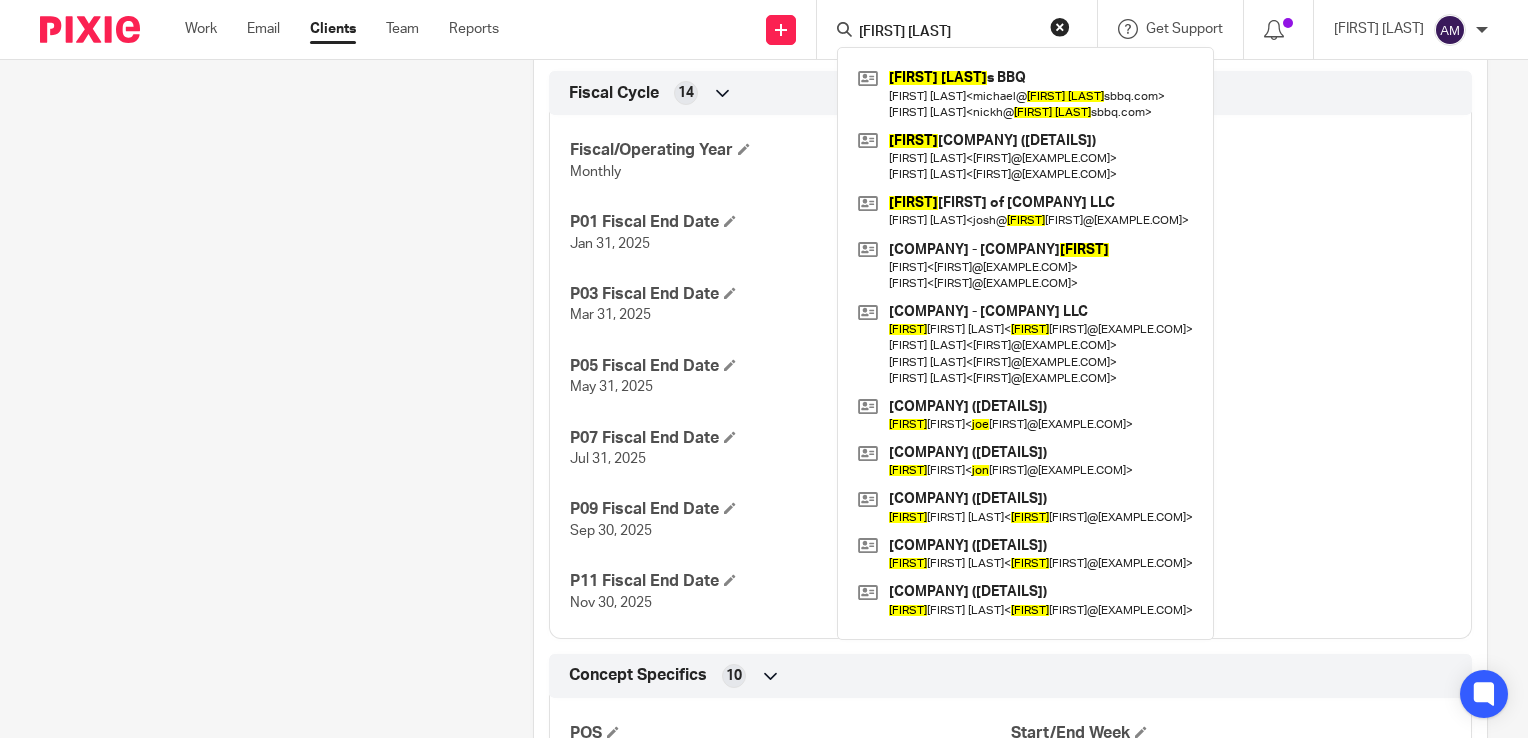 type on "[FIRST] [LAST]" 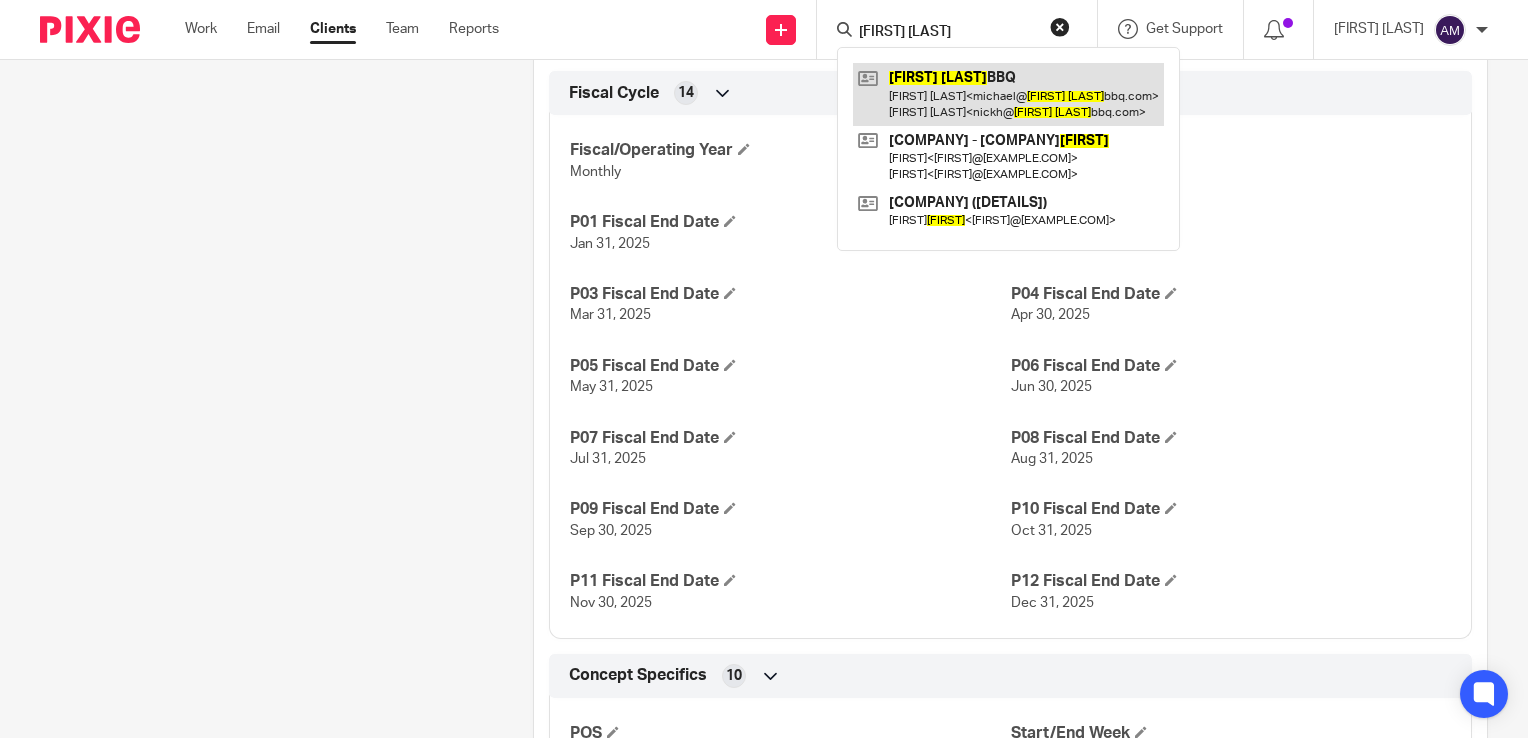 click at bounding box center (1008, 94) 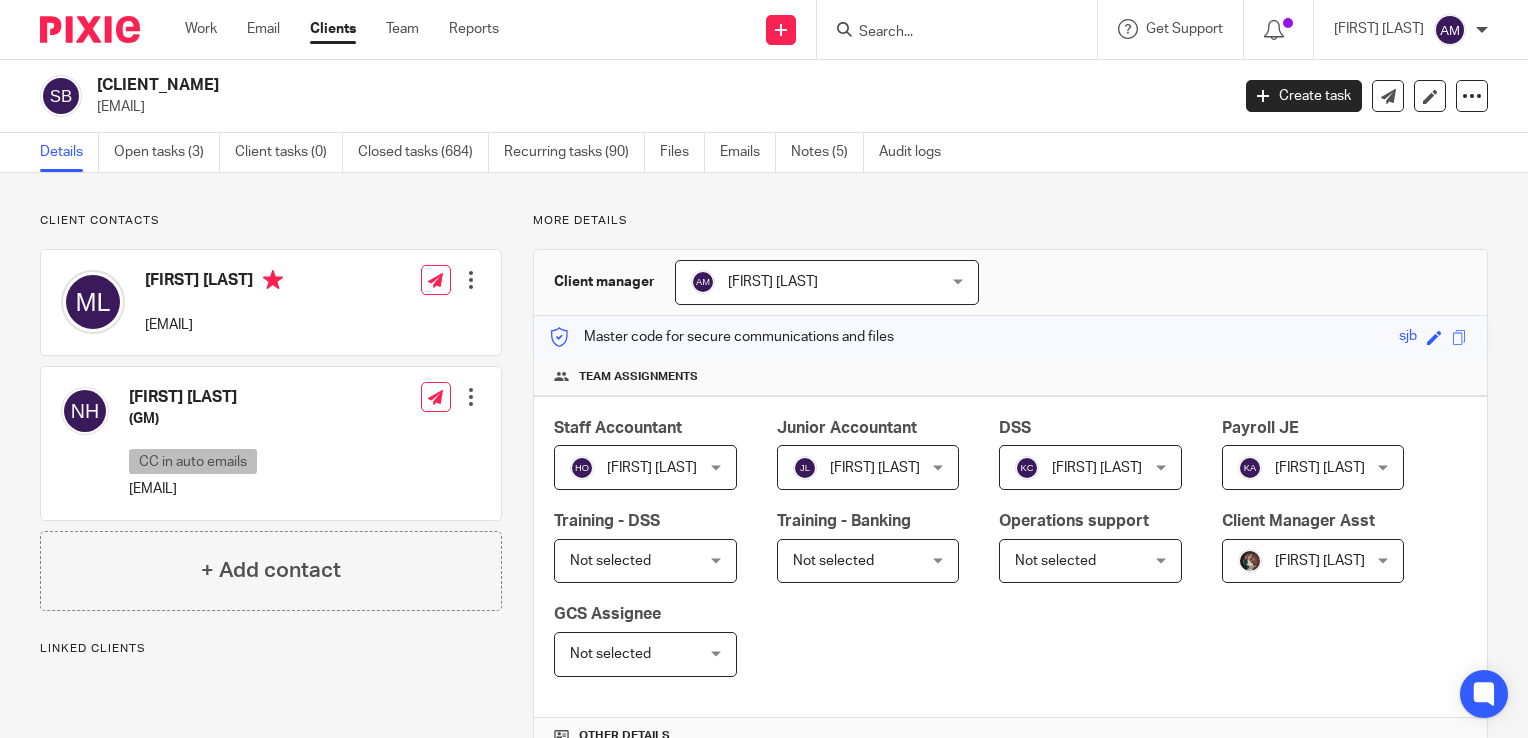 scroll, scrollTop: 0, scrollLeft: 0, axis: both 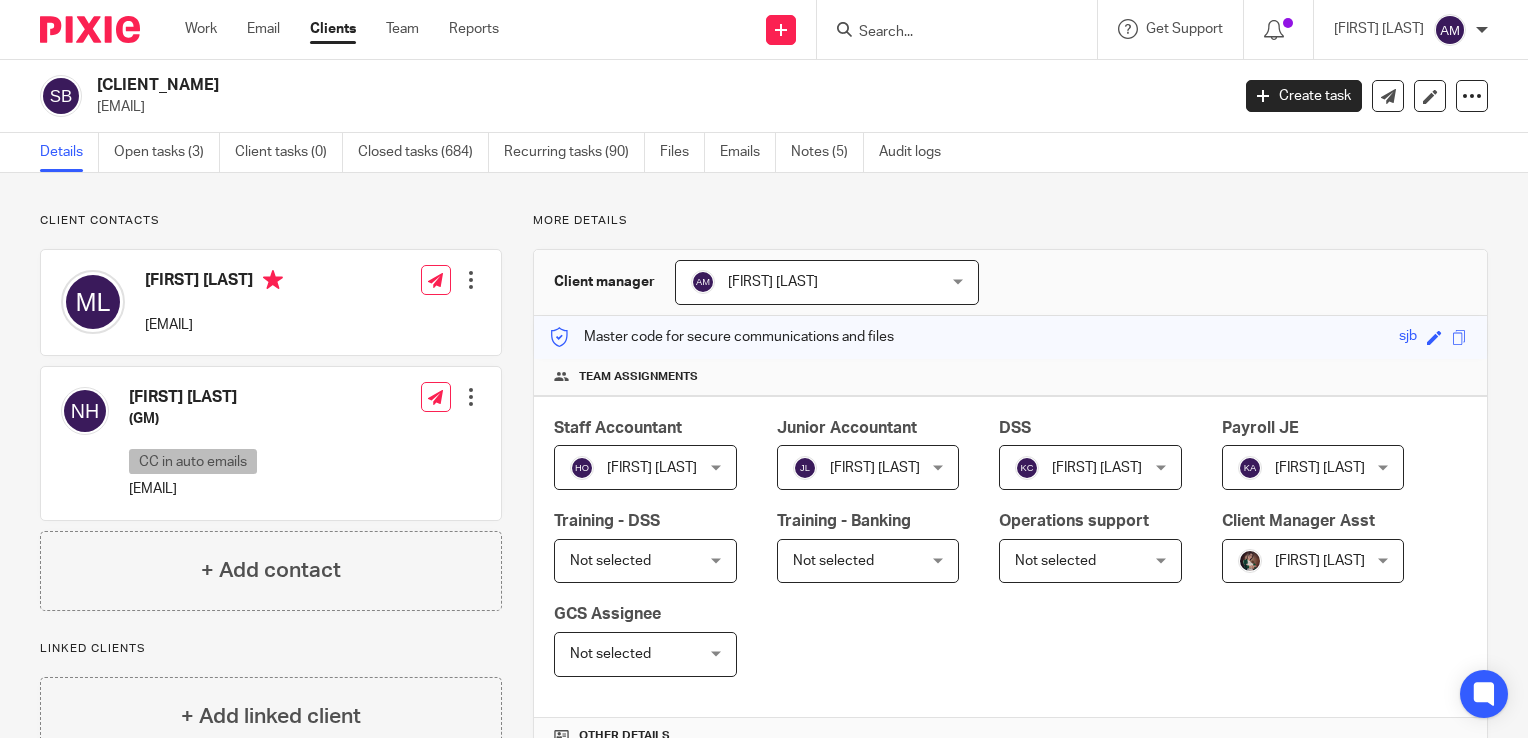 click at bounding box center (947, 33) 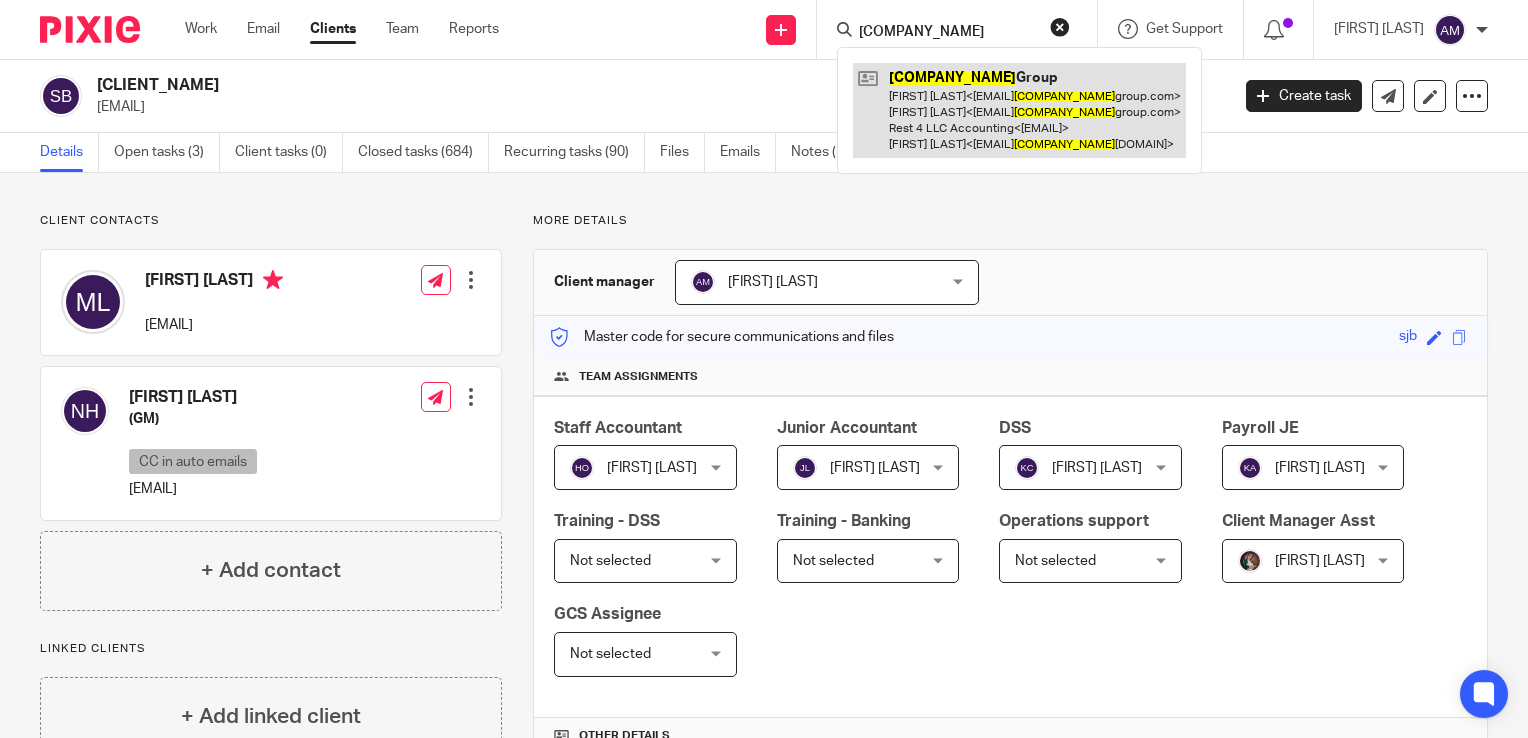 type on "riphean" 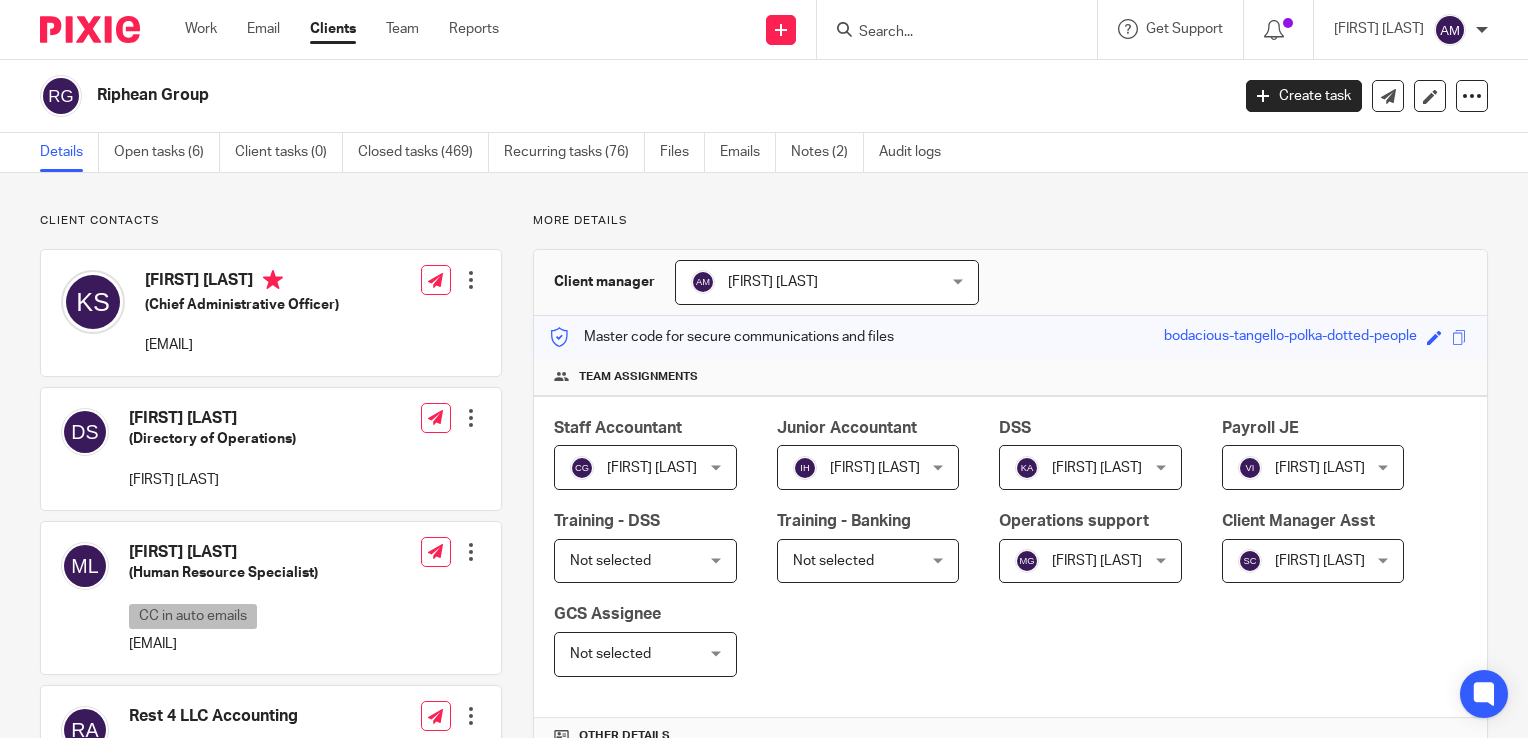 scroll, scrollTop: 0, scrollLeft: 0, axis: both 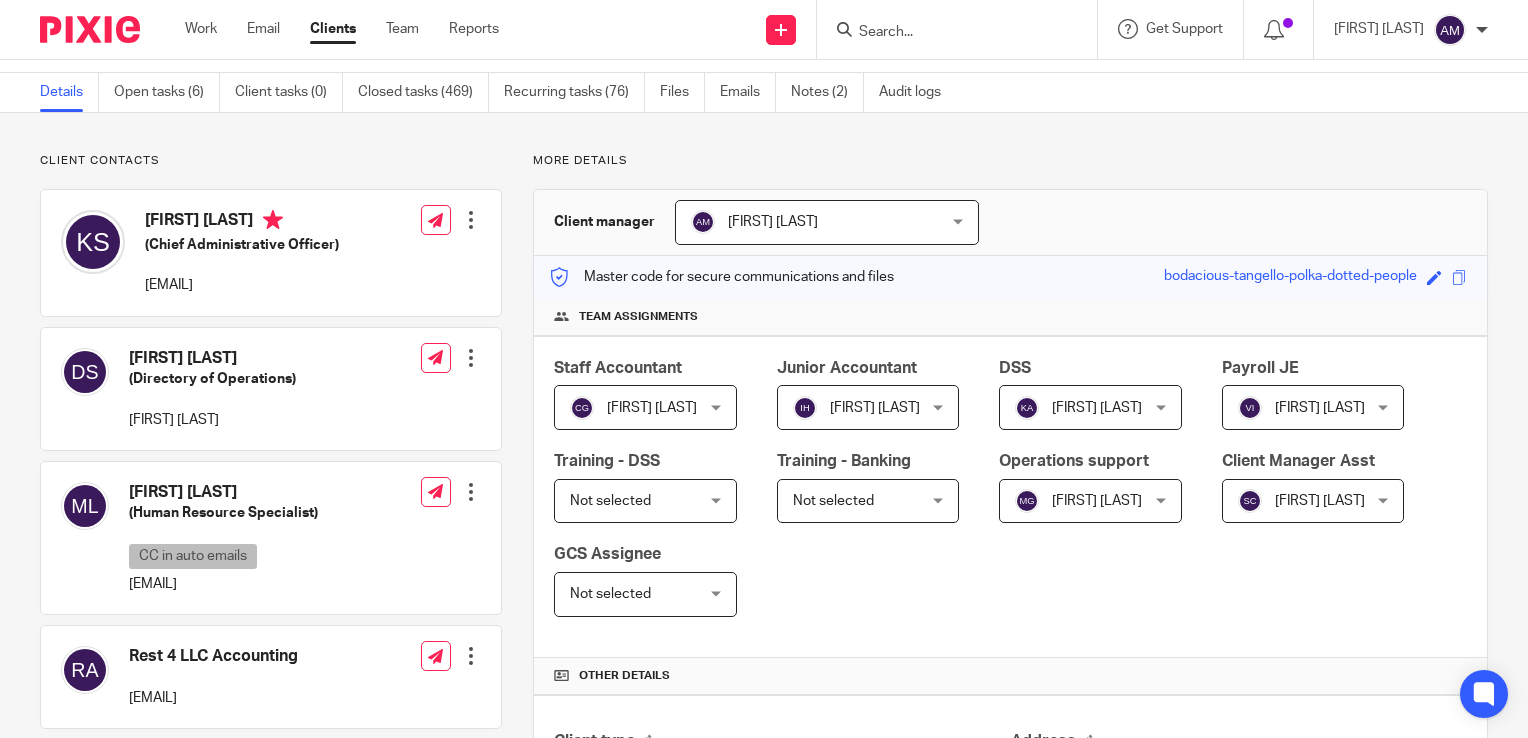 drag, startPoint x: 316, startPoint y: 580, endPoint x: 124, endPoint y: 576, distance: 192.04166 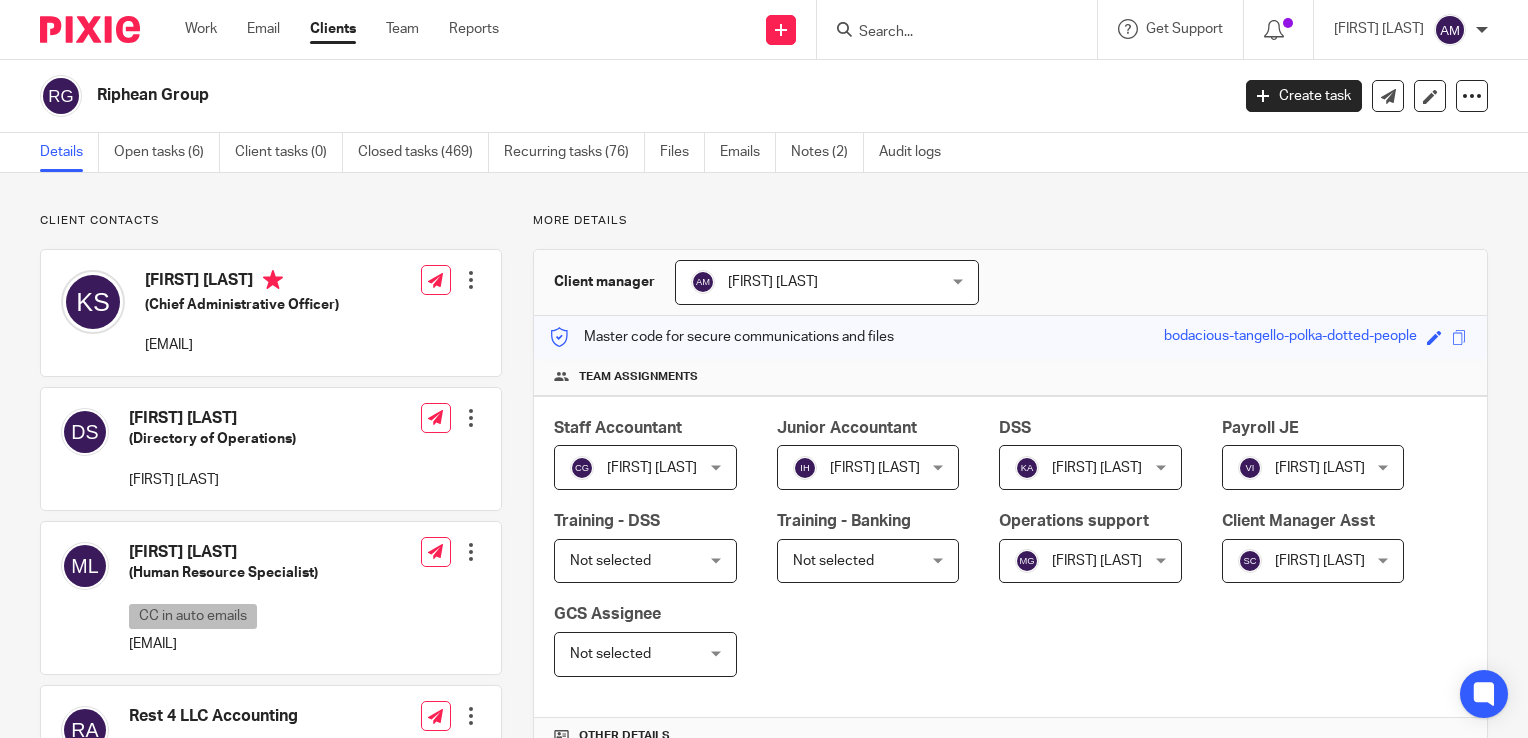 drag, startPoint x: 221, startPoint y: 91, endPoint x: 90, endPoint y: 94, distance: 131.03435 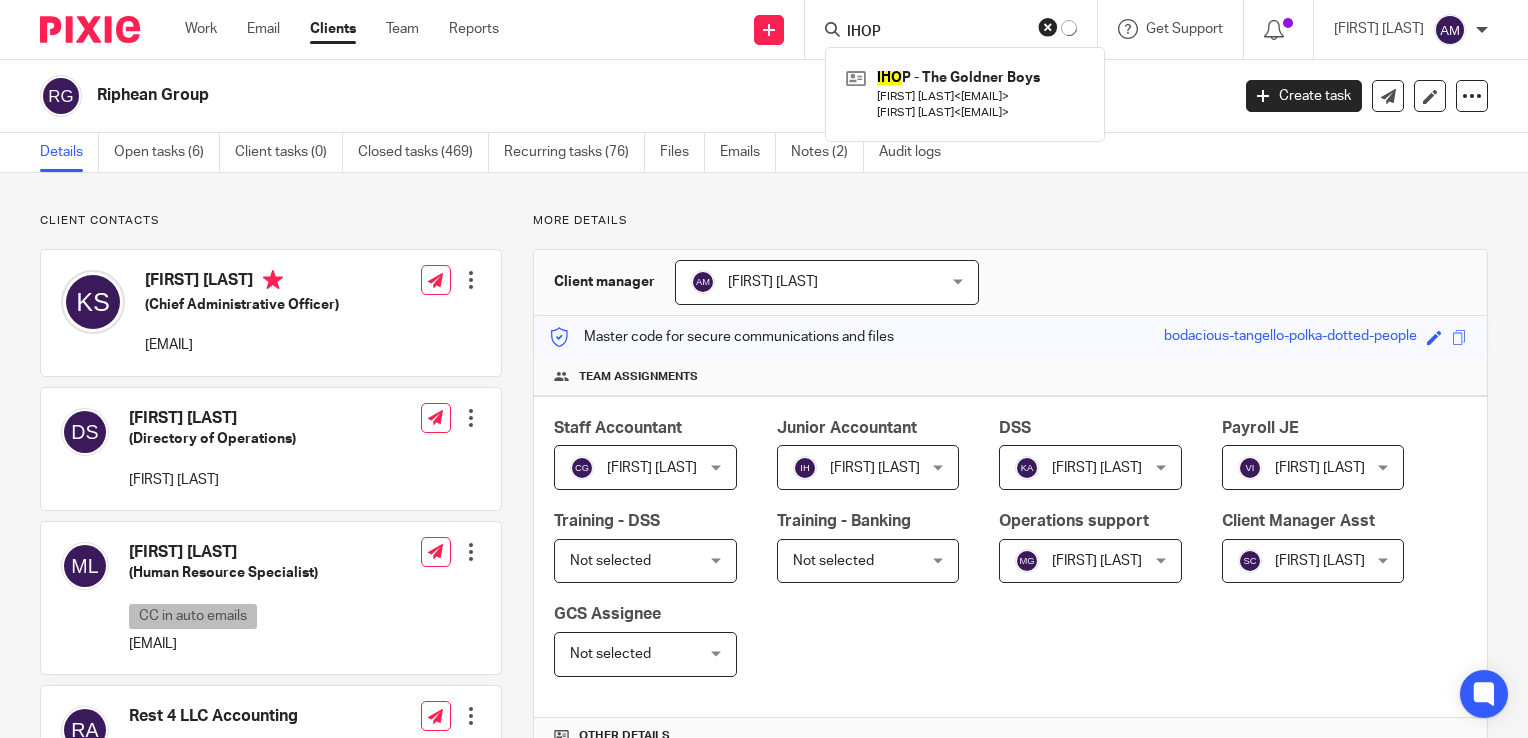 type on "IHOP" 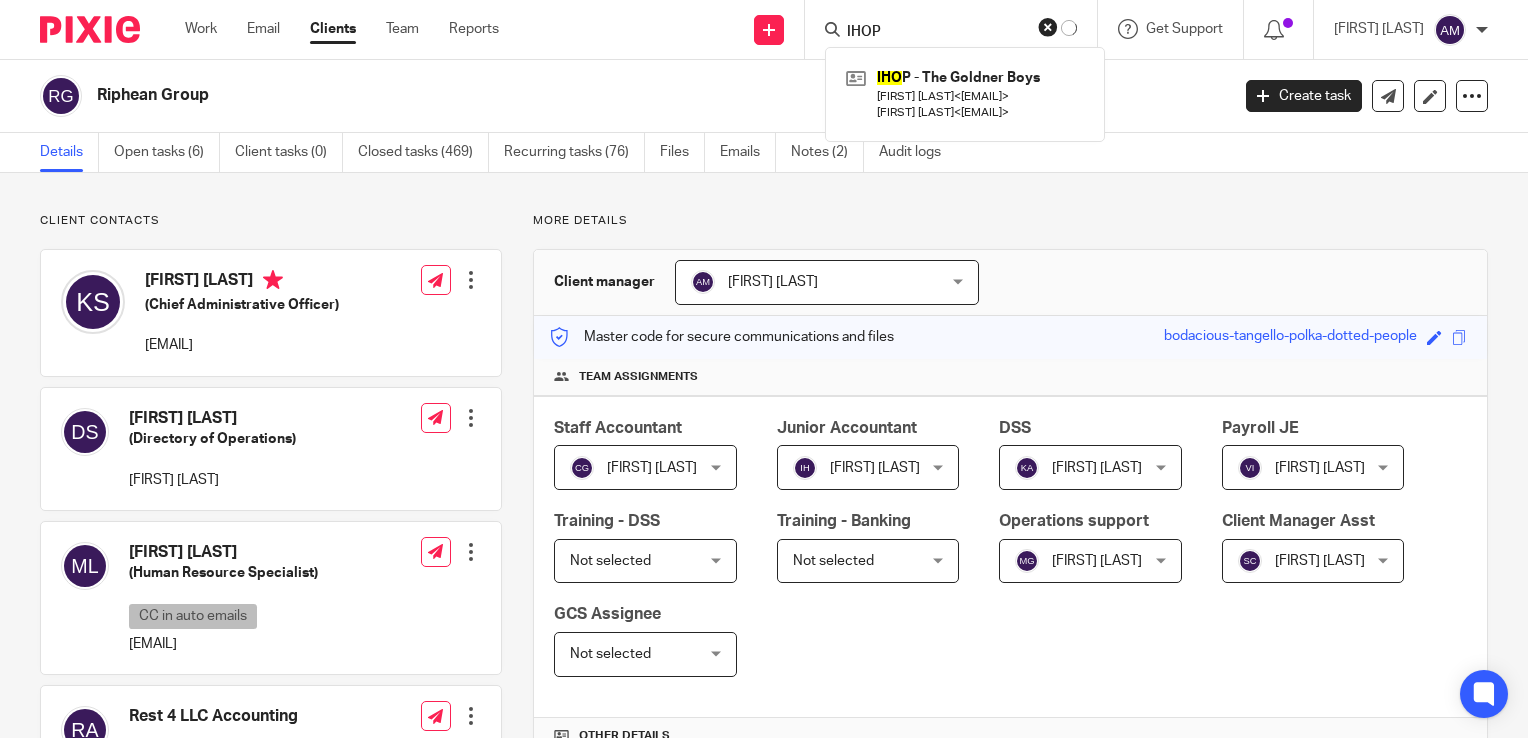 click at bounding box center [0, 0] 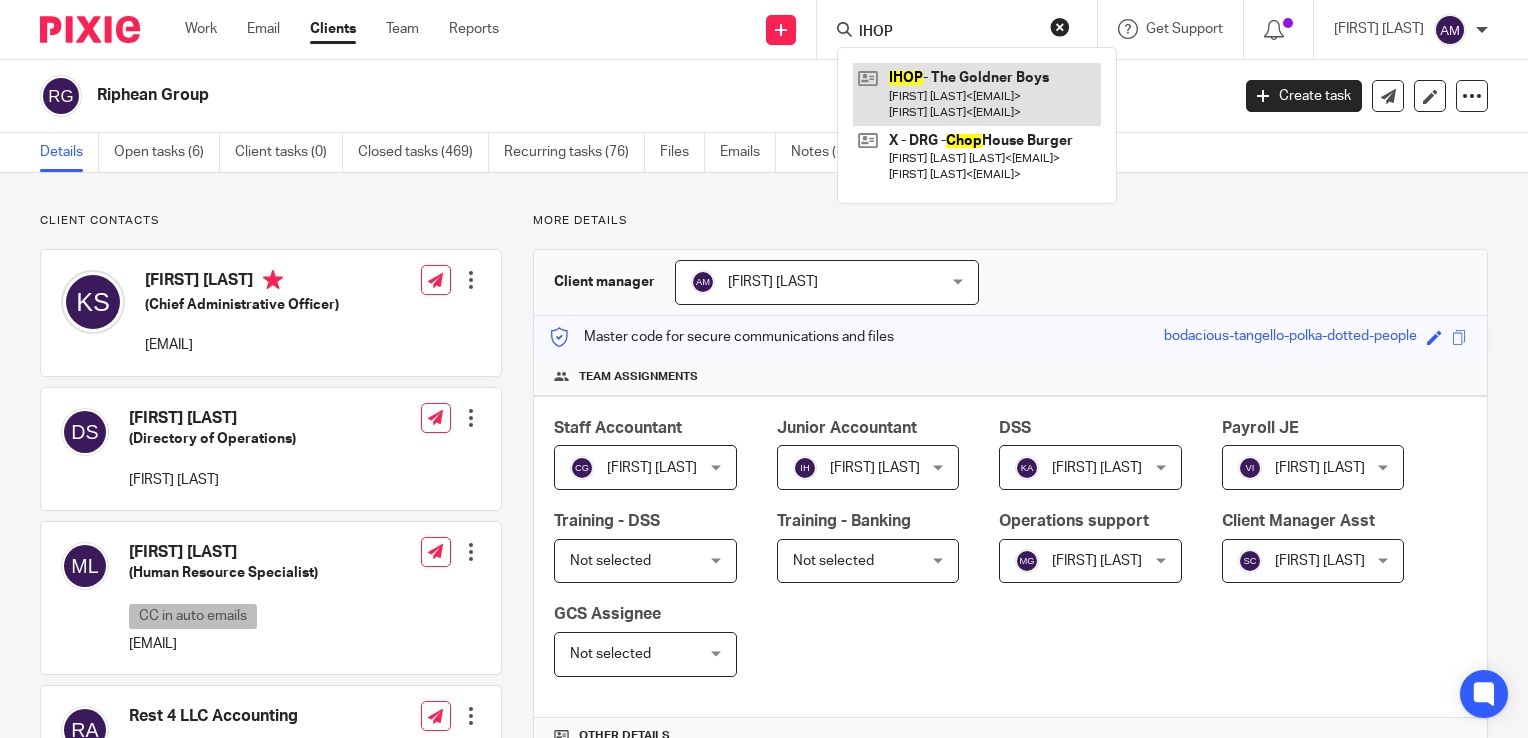click at bounding box center [977, 94] 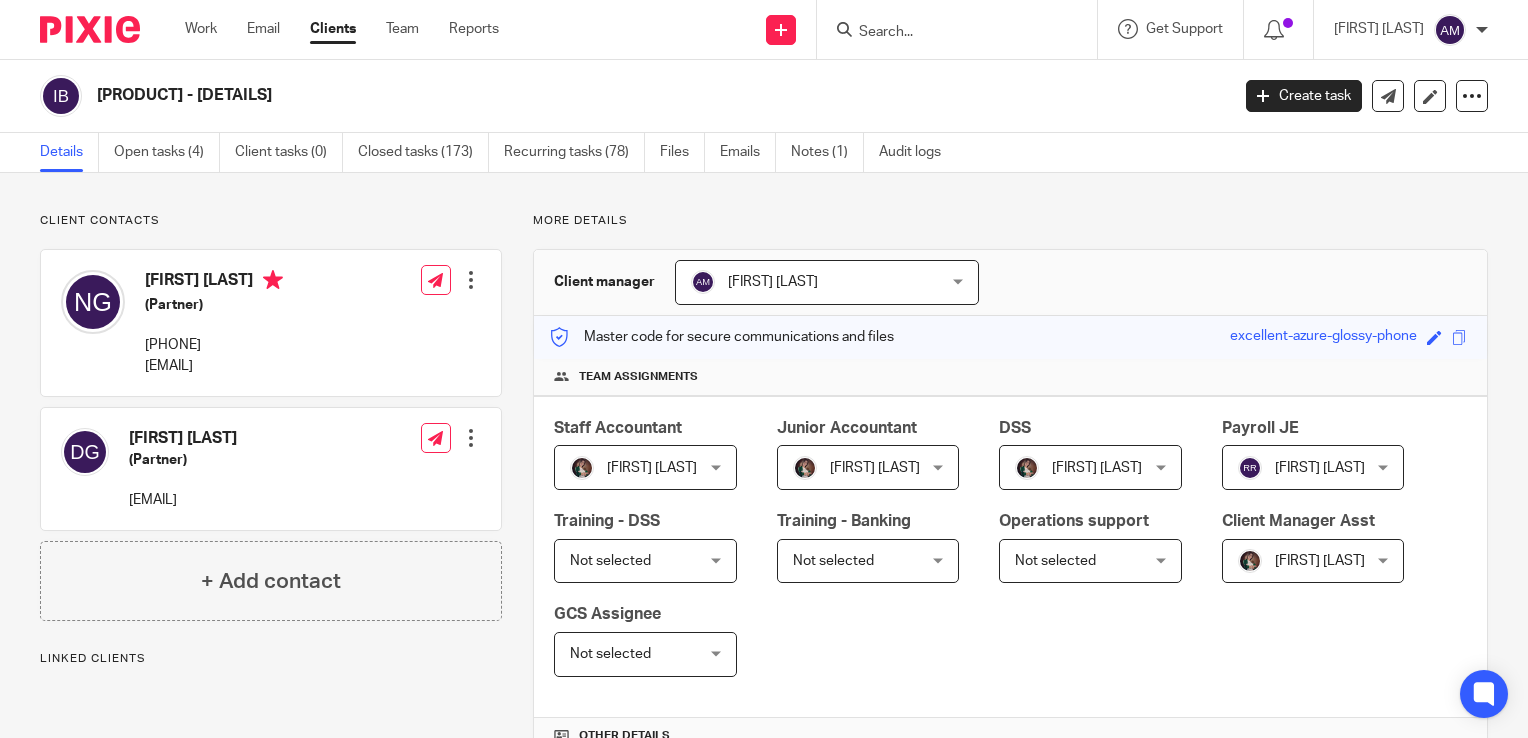 scroll, scrollTop: 0, scrollLeft: 0, axis: both 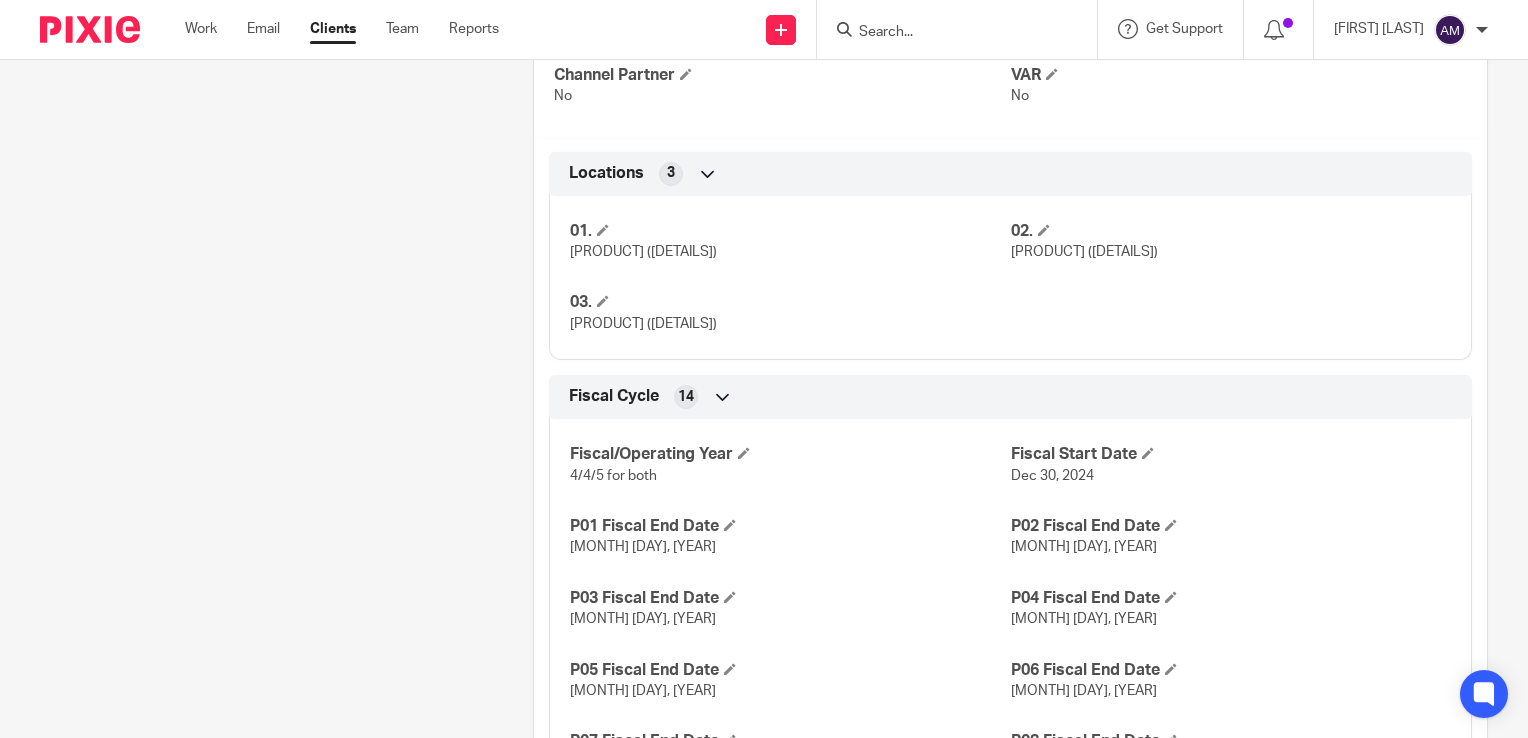 click at bounding box center [947, 33] 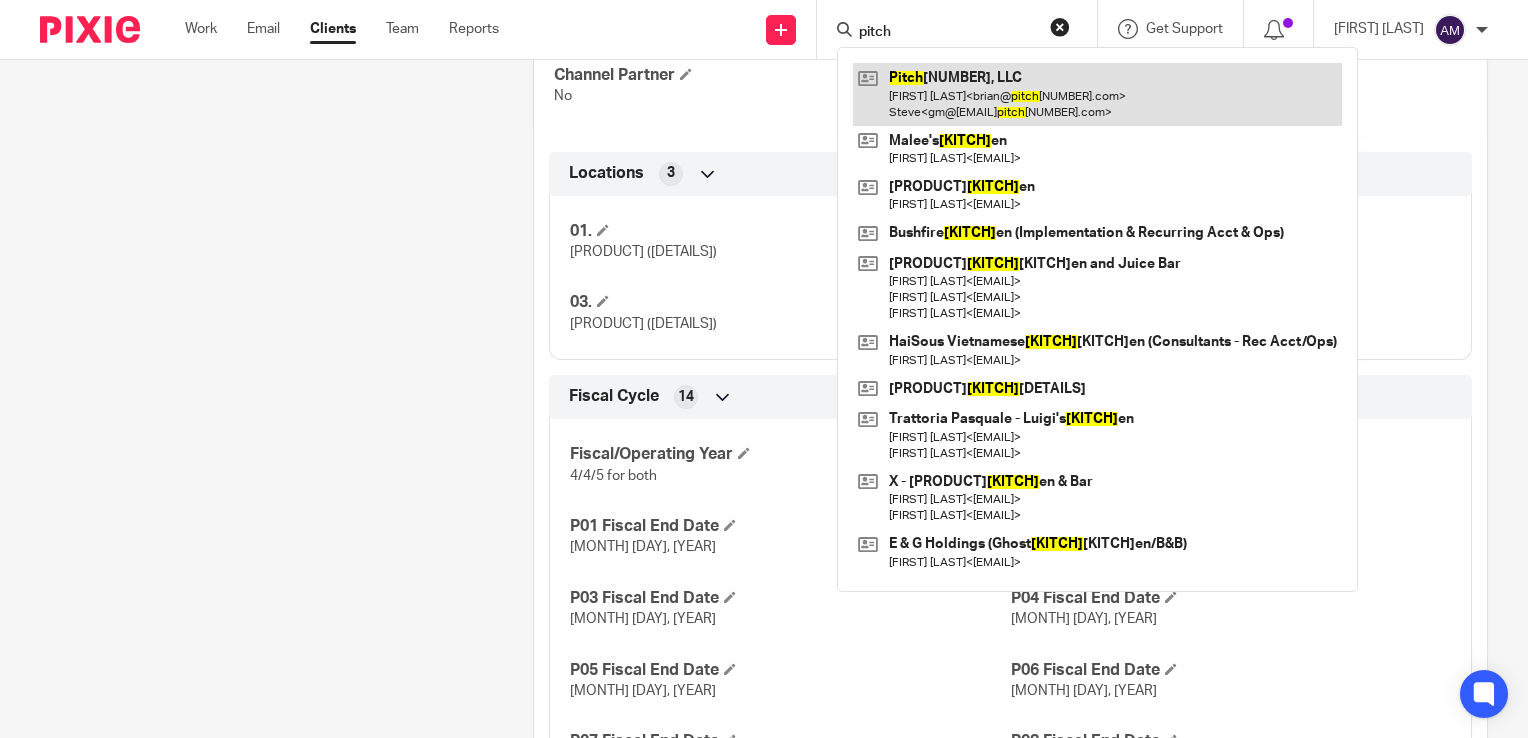 type on "pitch" 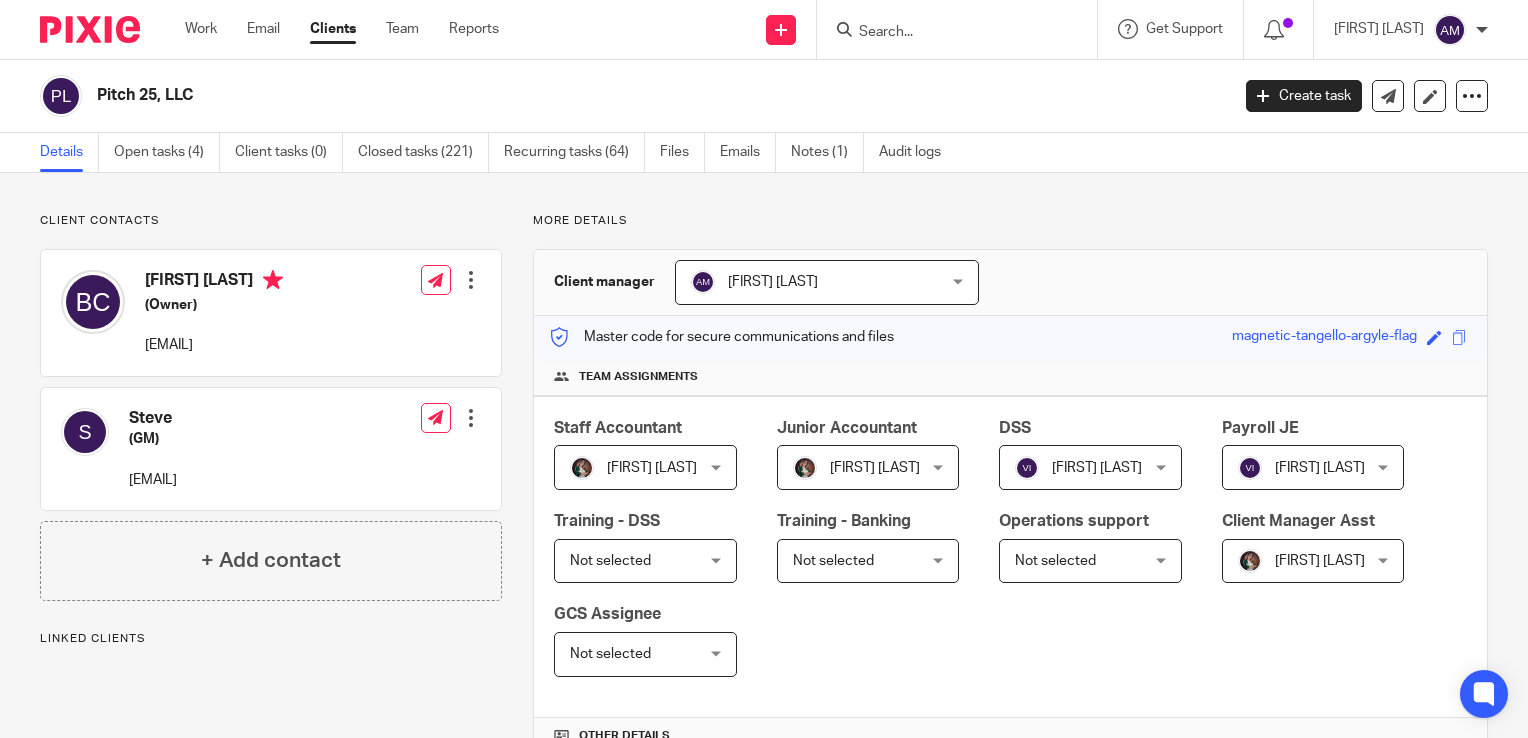scroll, scrollTop: 0, scrollLeft: 0, axis: both 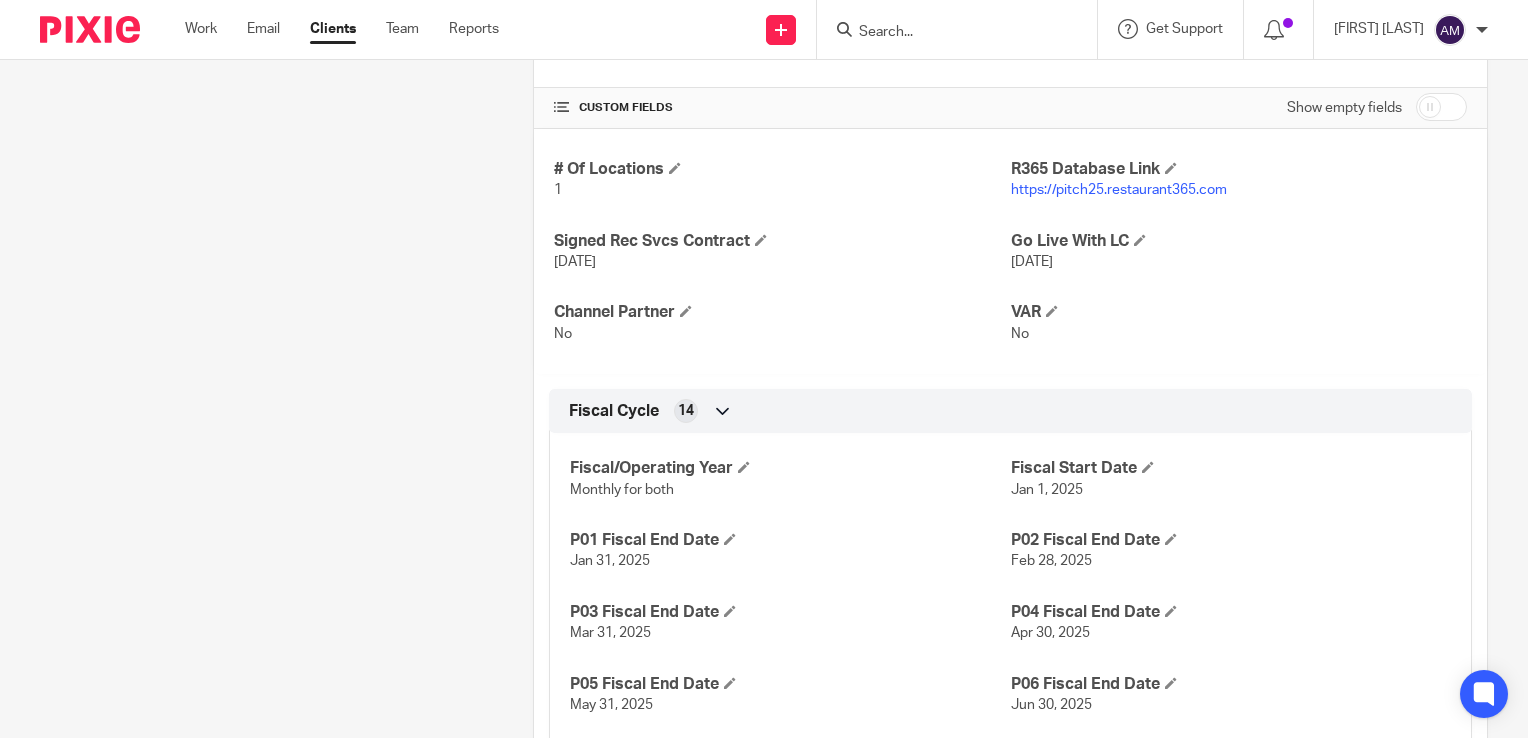click on "https://pitch25.restaurant365.com" at bounding box center (1119, 190) 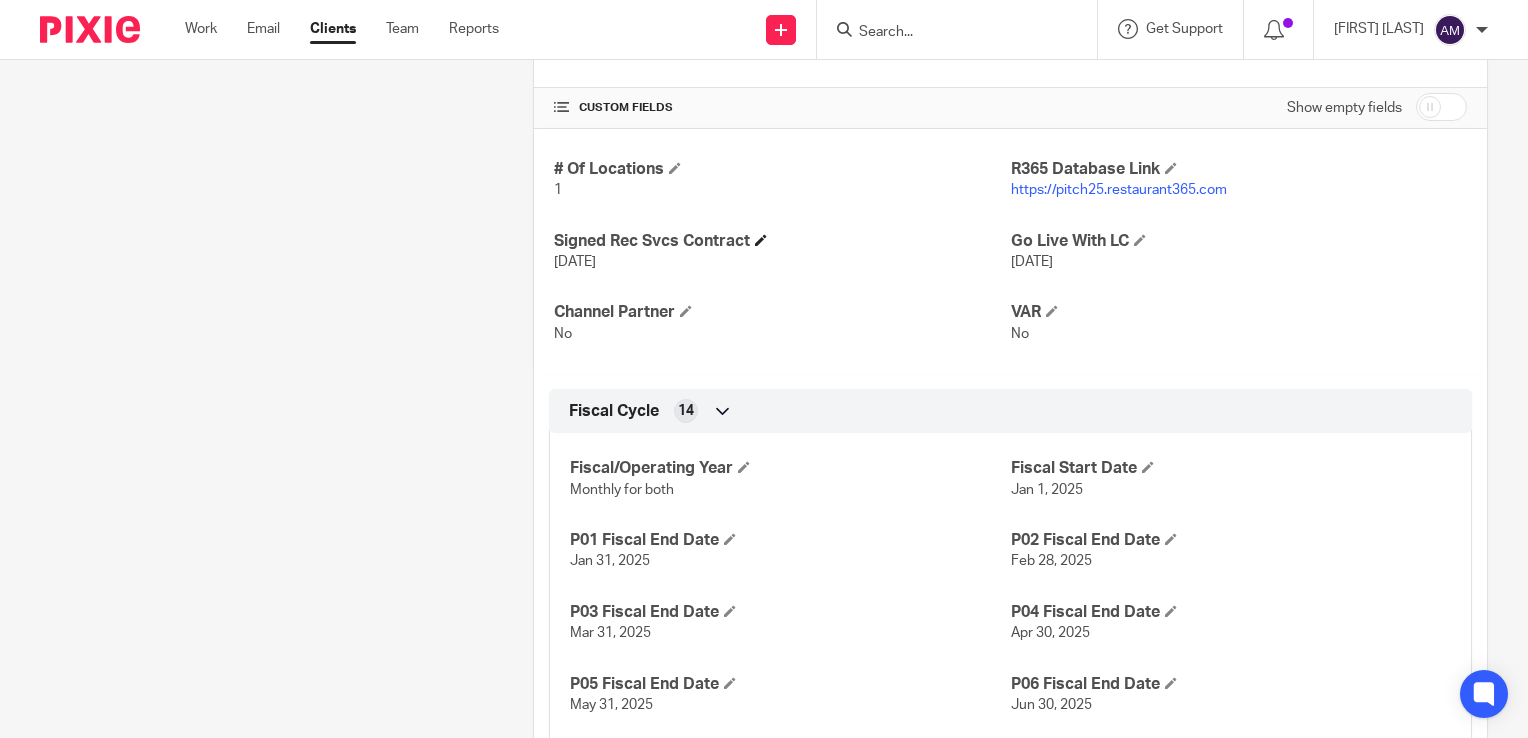 scroll, scrollTop: 0, scrollLeft: 0, axis: both 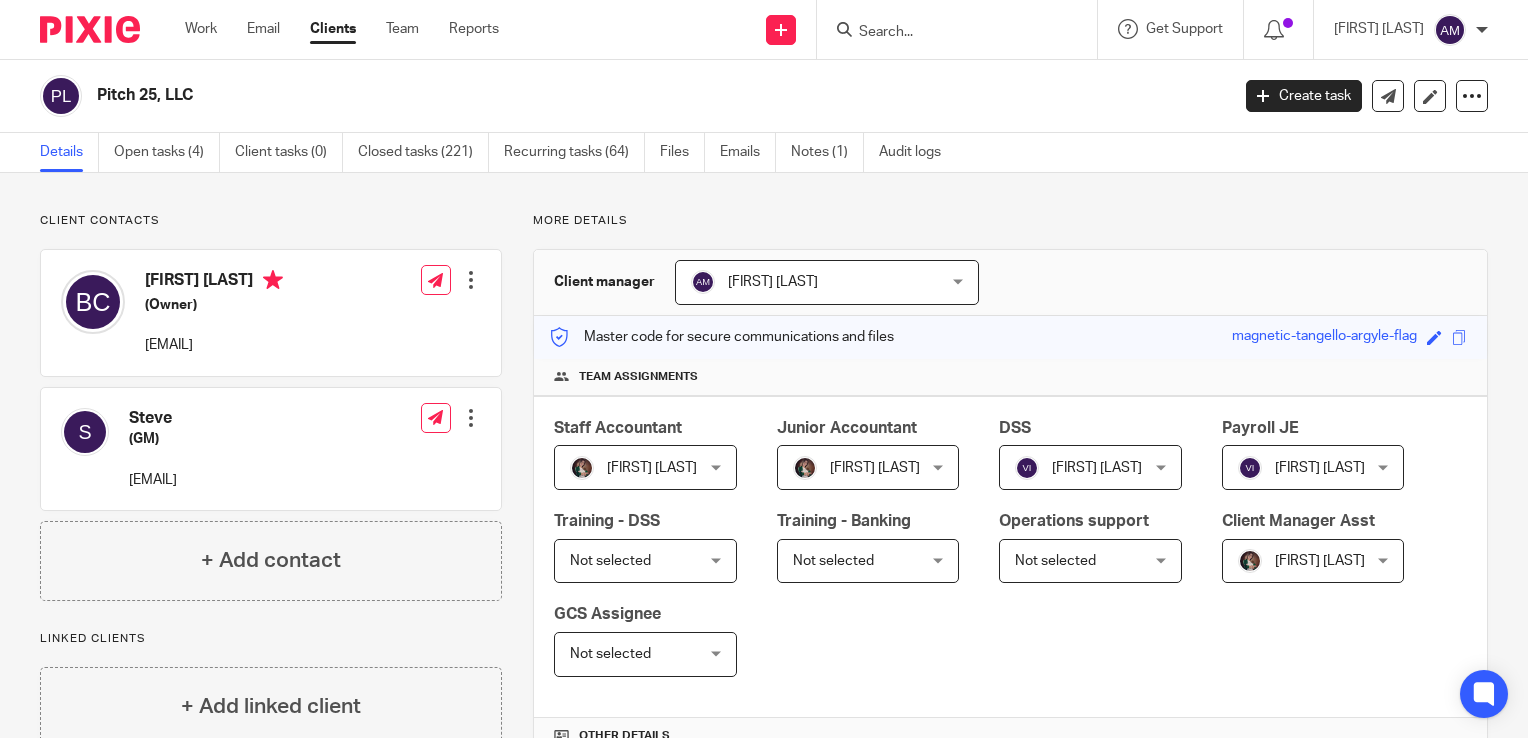 click at bounding box center (947, 33) 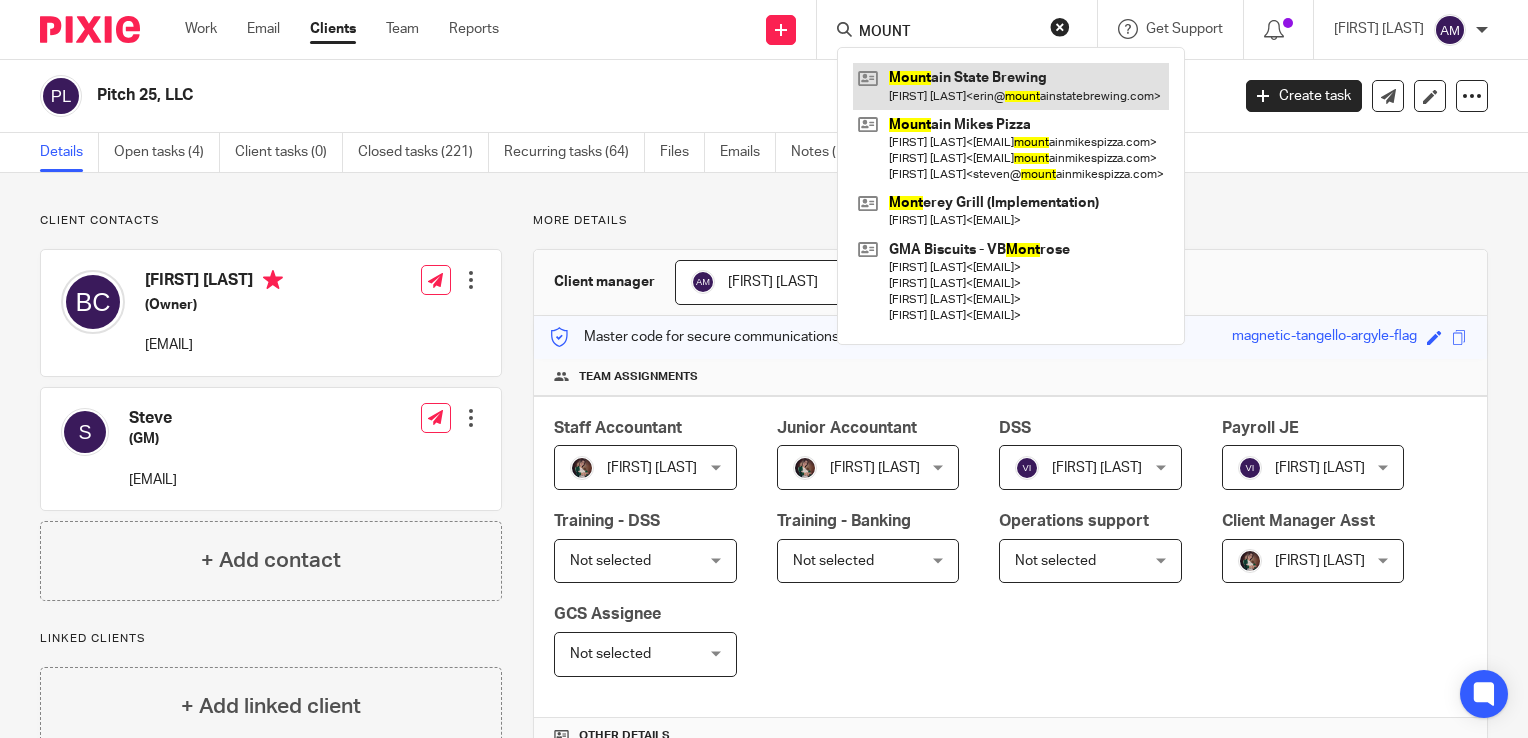 type on "MOUNT" 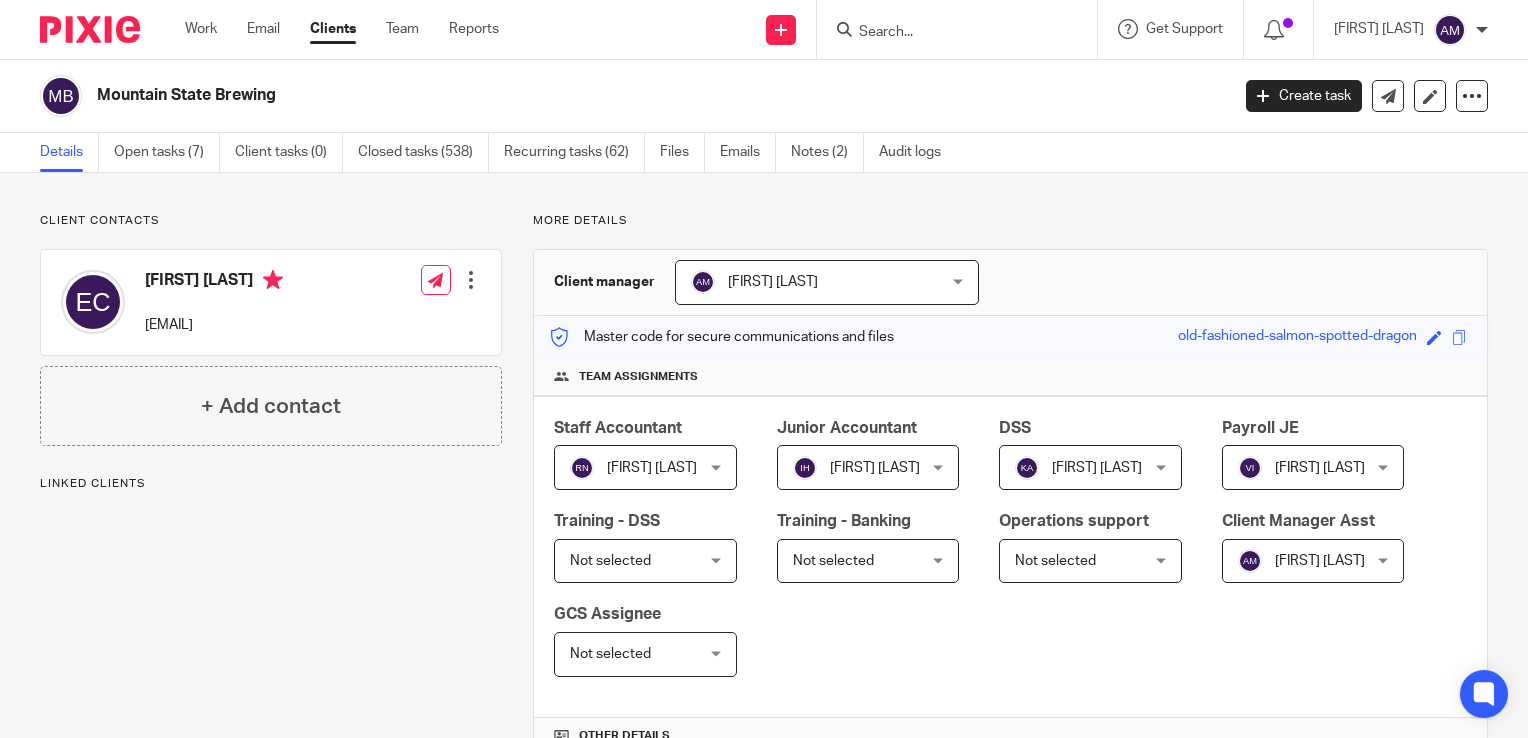 scroll, scrollTop: 0, scrollLeft: 0, axis: both 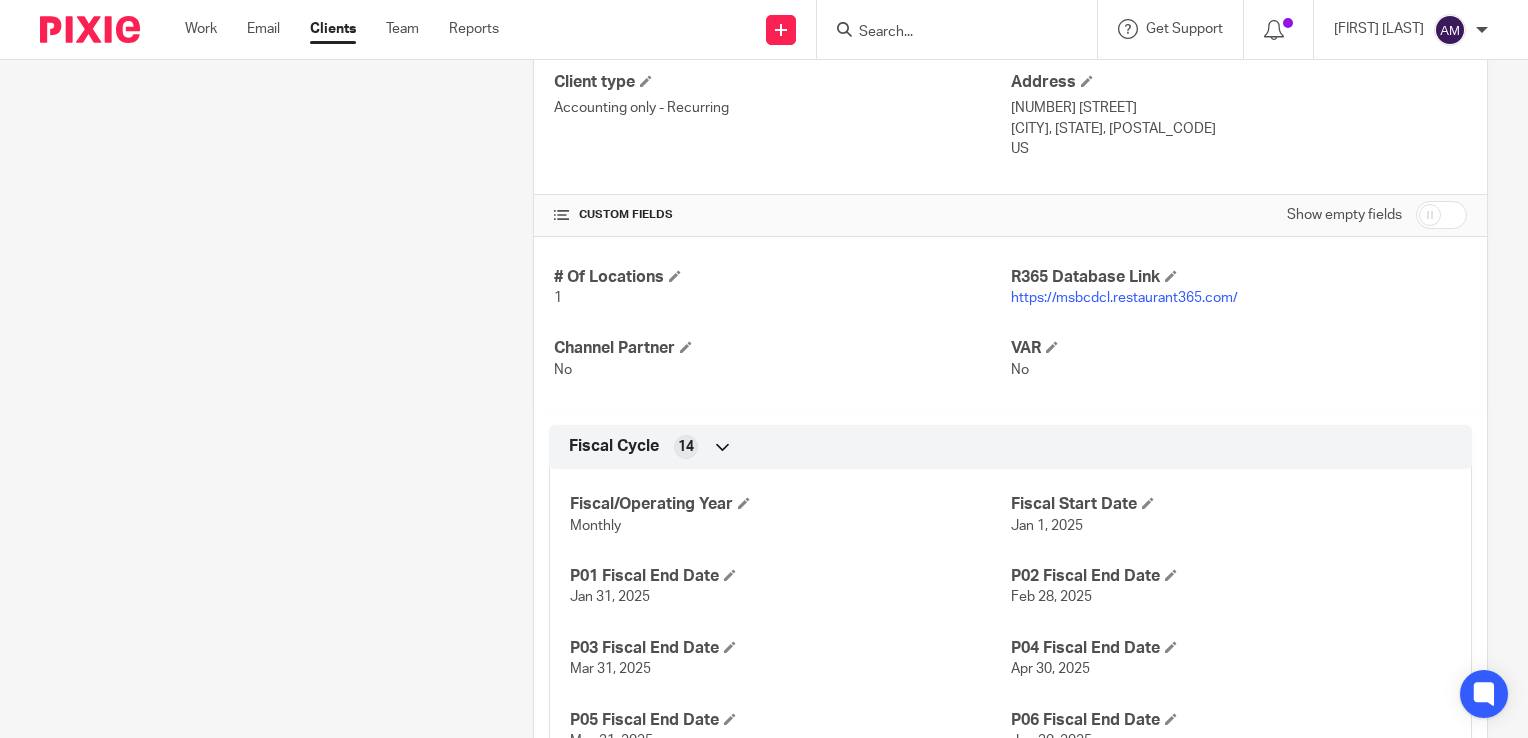 click on "https://msbcdcl.restaurant365.com/" at bounding box center [1124, 298] 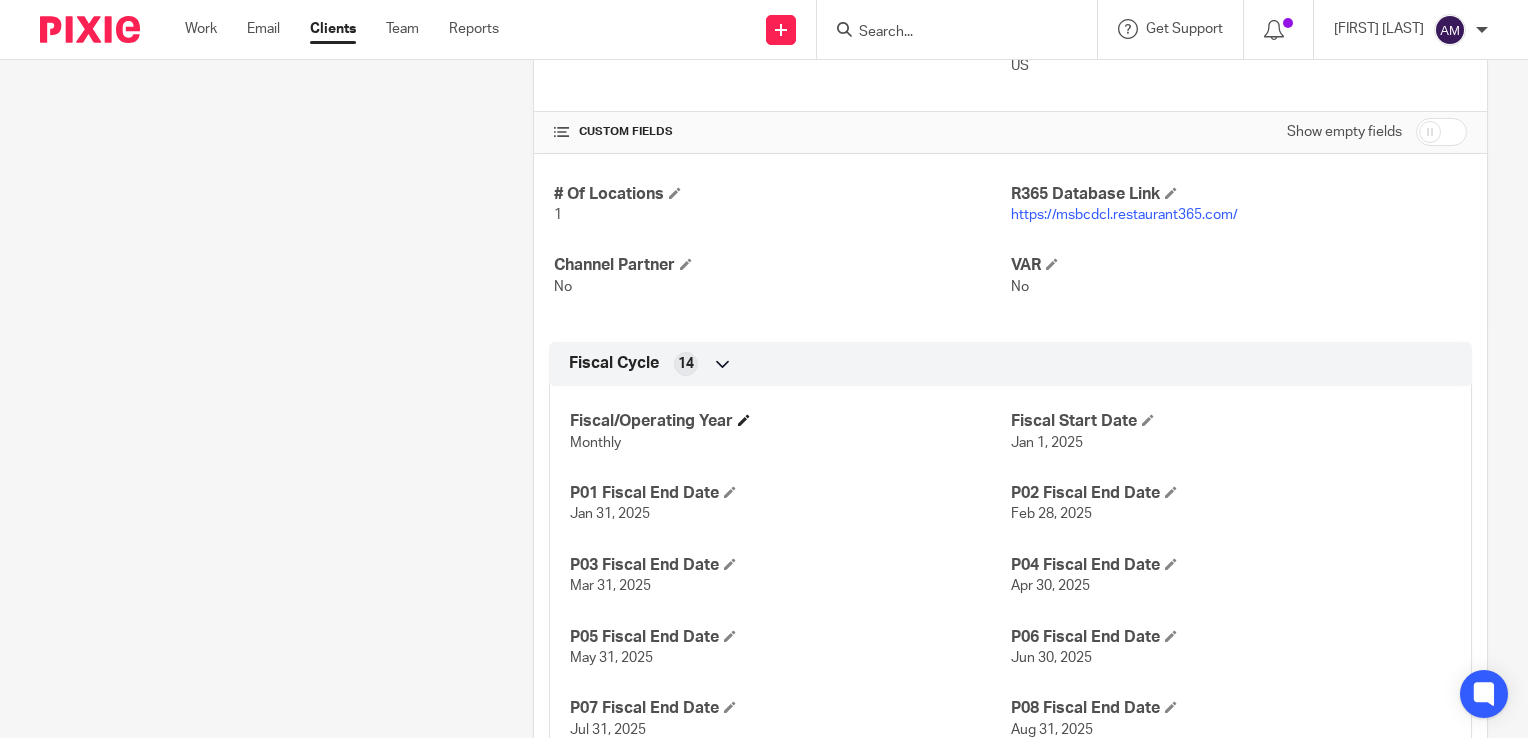 scroll, scrollTop: 800, scrollLeft: 0, axis: vertical 